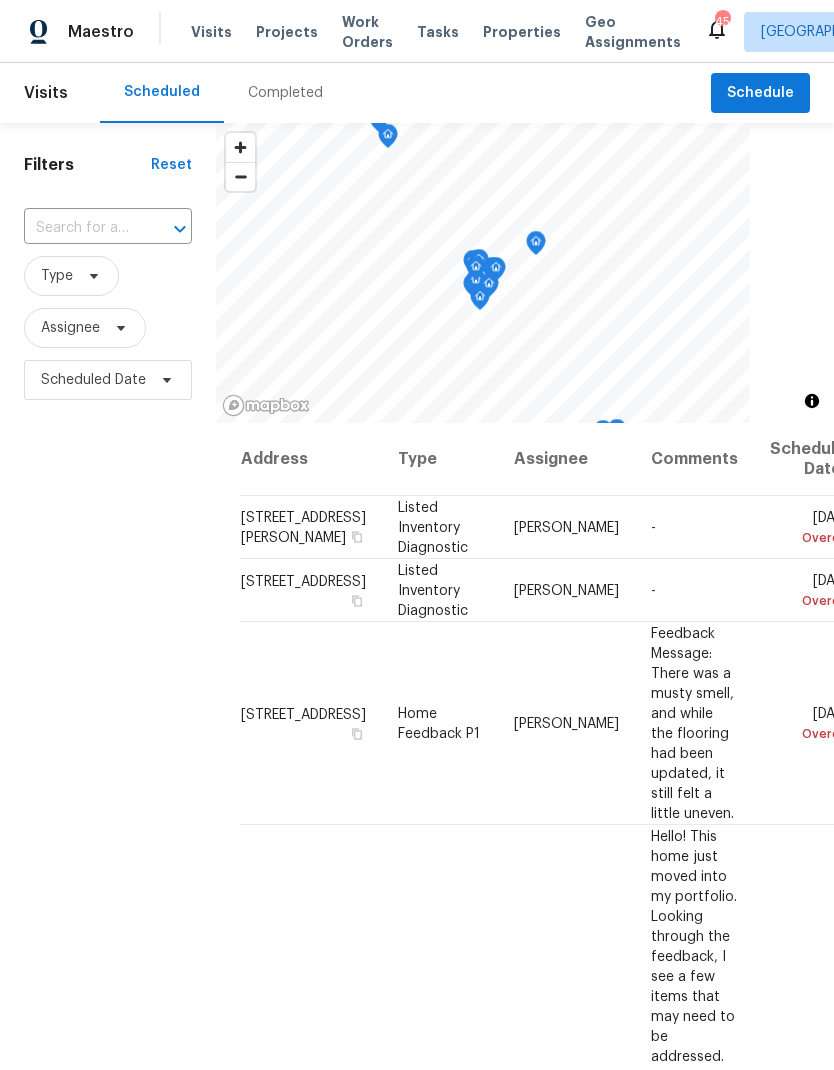 scroll, scrollTop: 0, scrollLeft: 0, axis: both 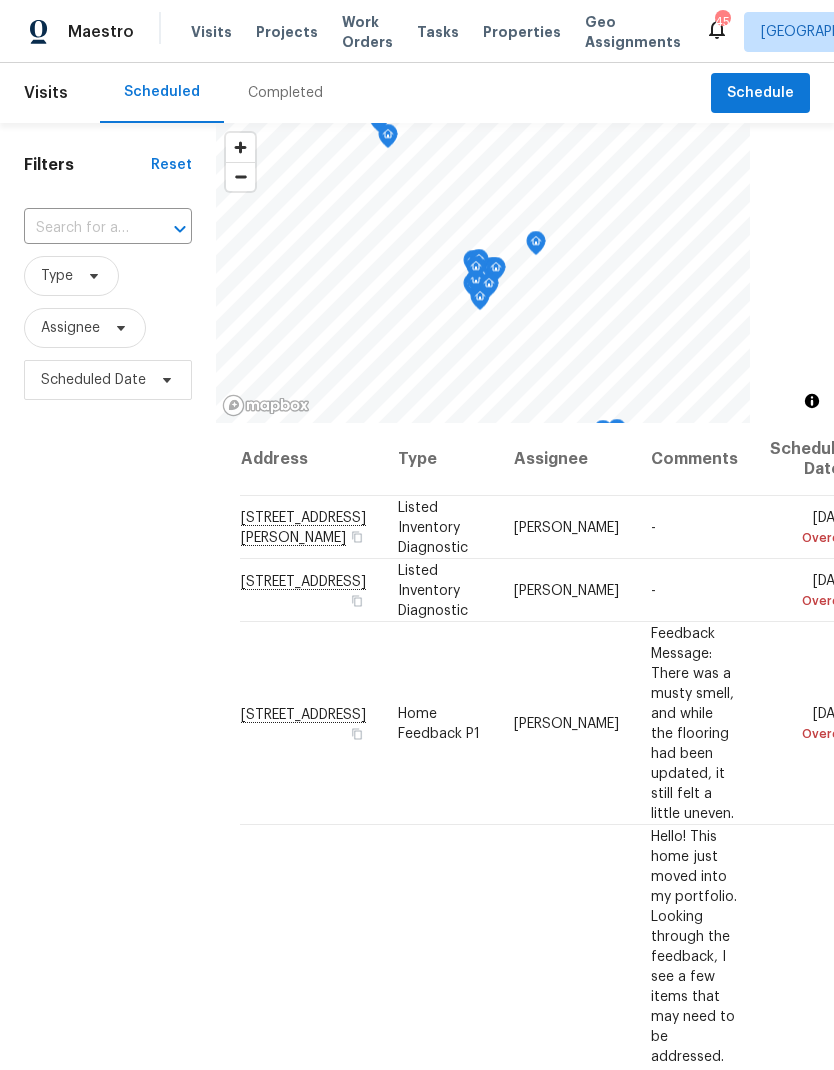 click on "Properties" at bounding box center (522, 32) 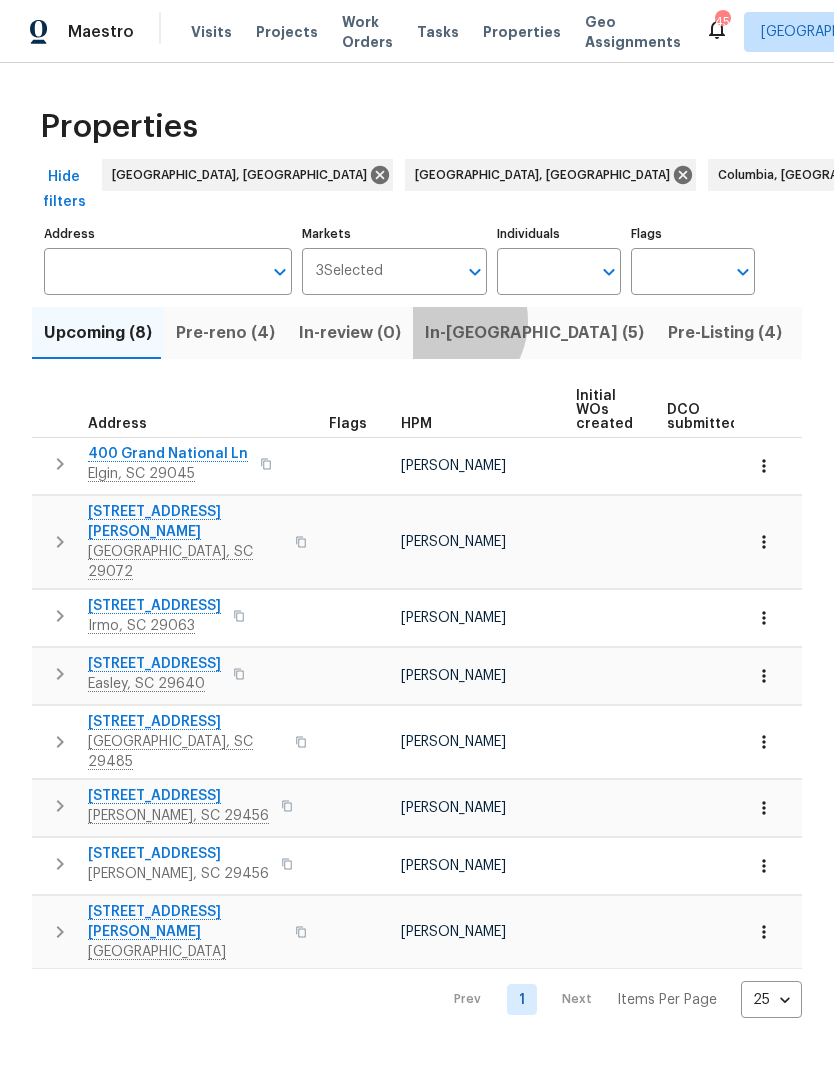 click on "In-reno (5)" at bounding box center (534, 333) 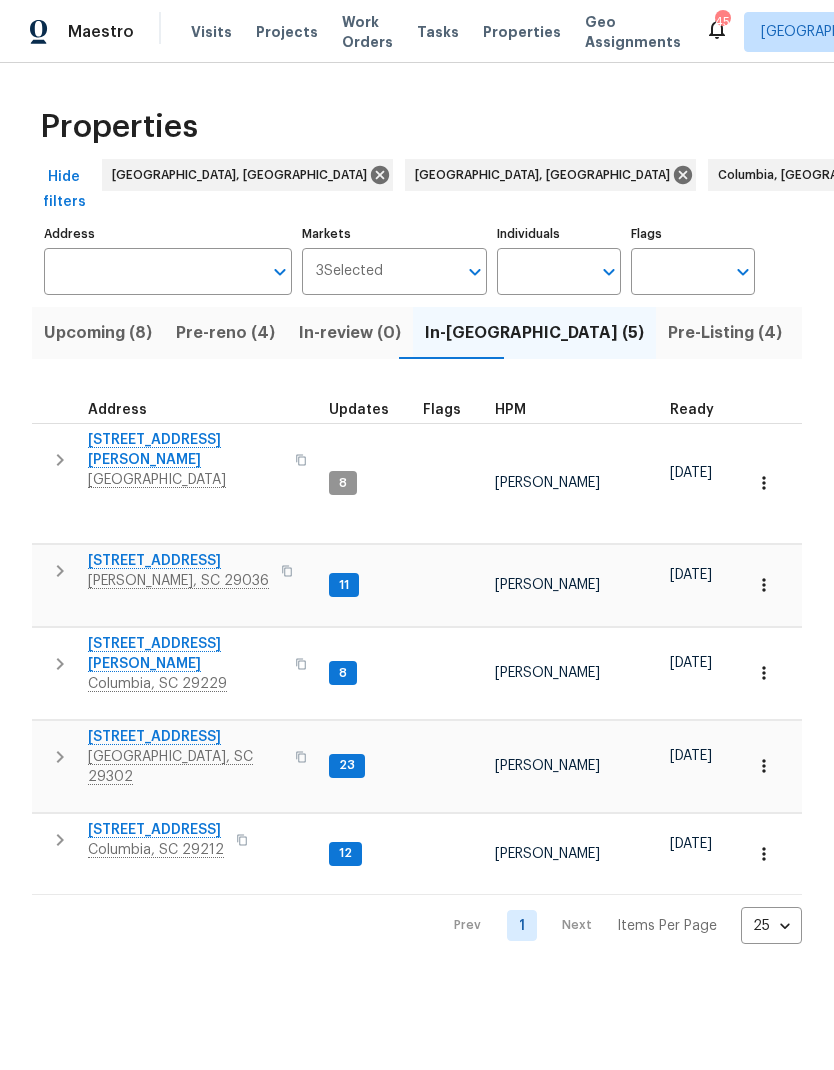 click on "208 Mason Rd" at bounding box center [185, 450] 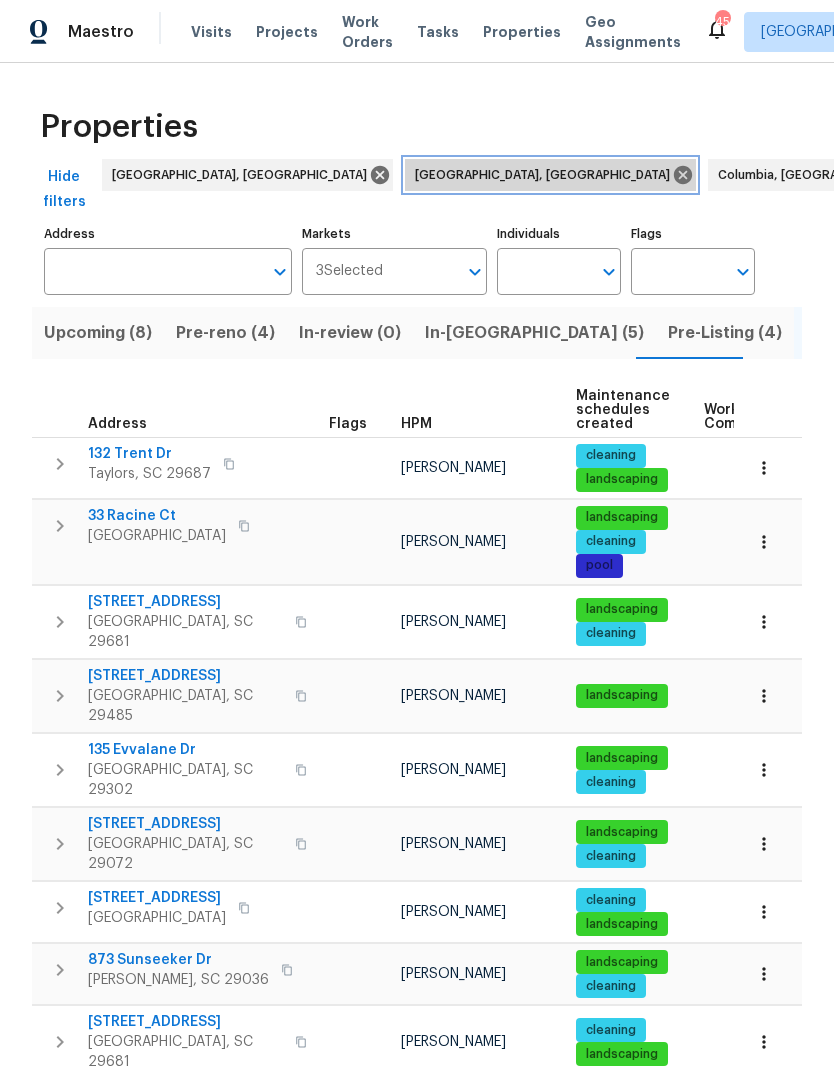 click 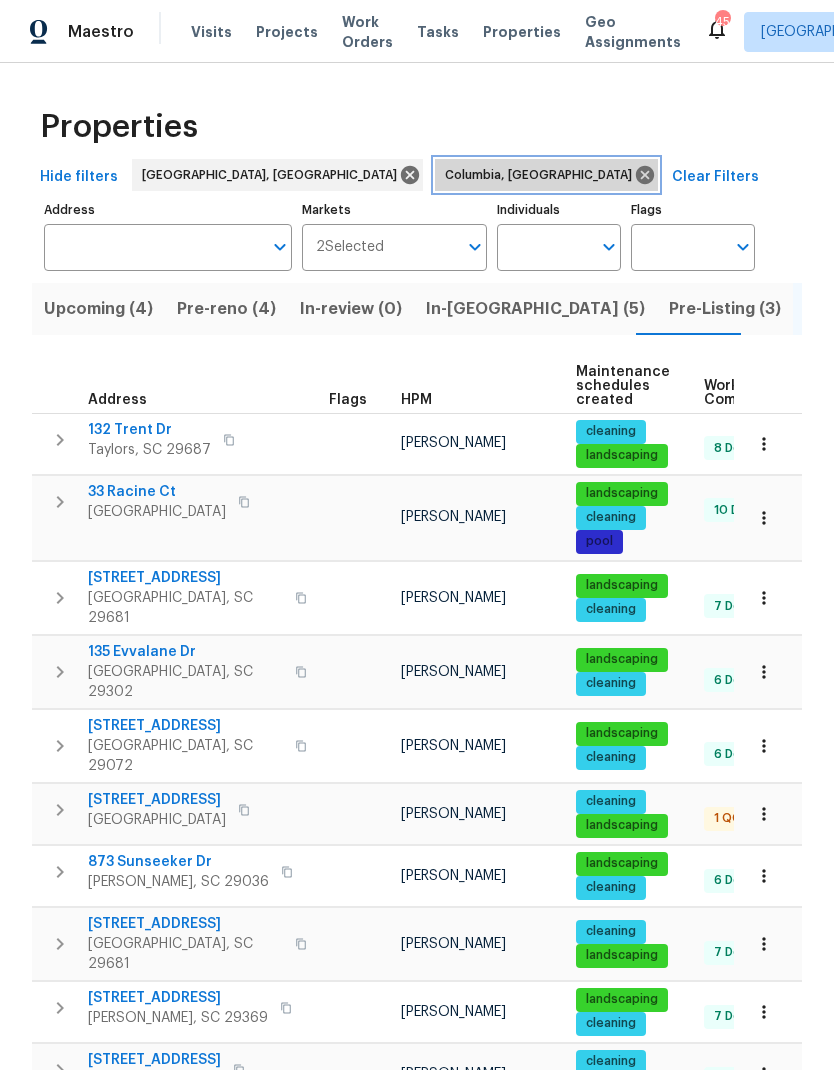 click 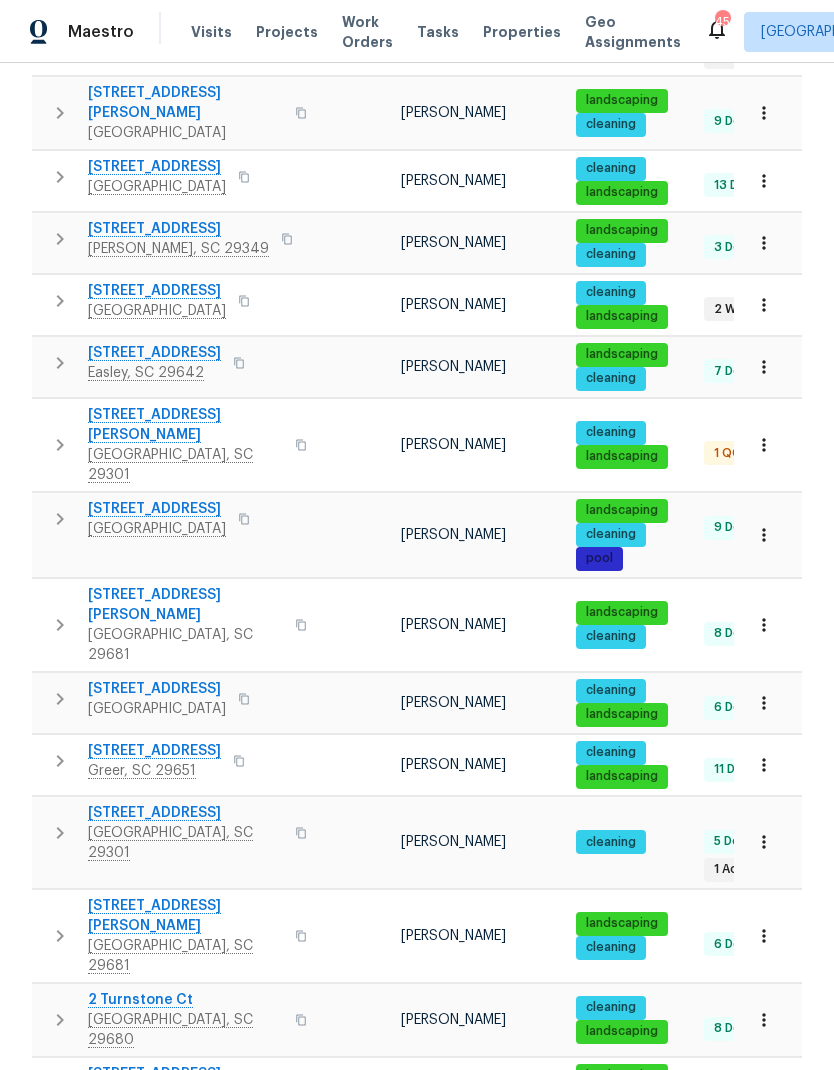 scroll, scrollTop: 975, scrollLeft: 0, axis: vertical 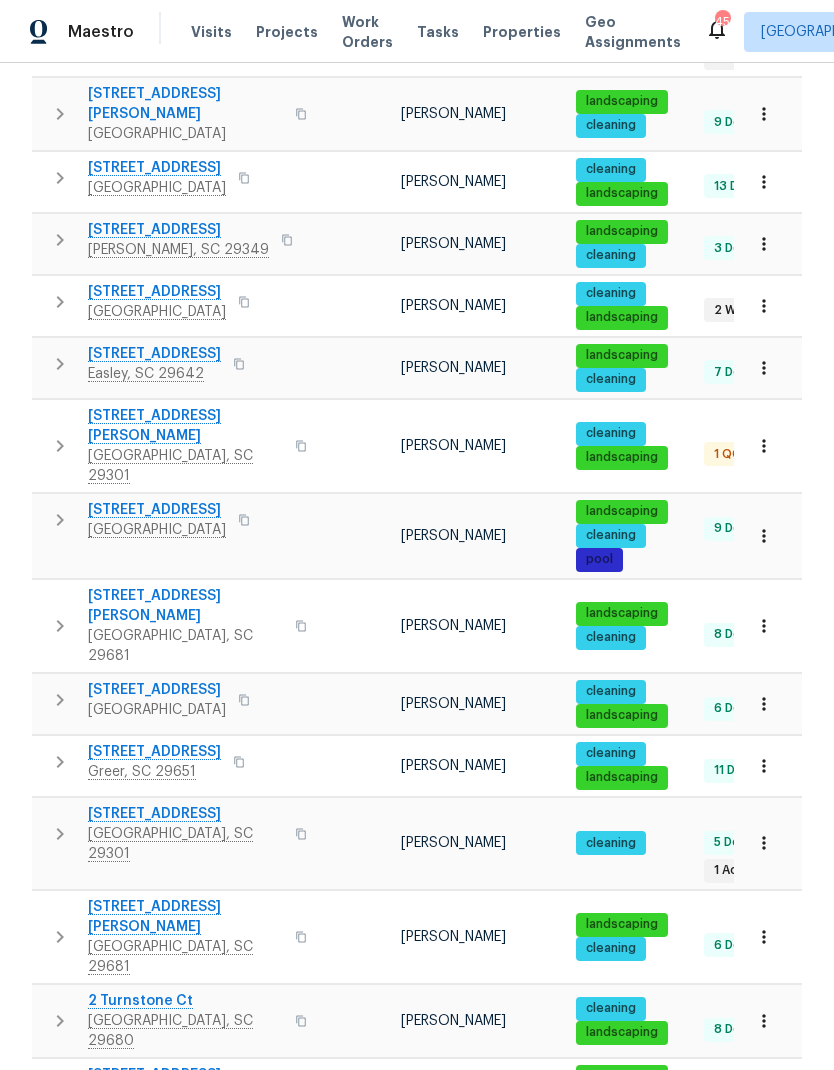 click on "2" at bounding box center [522, 1298] 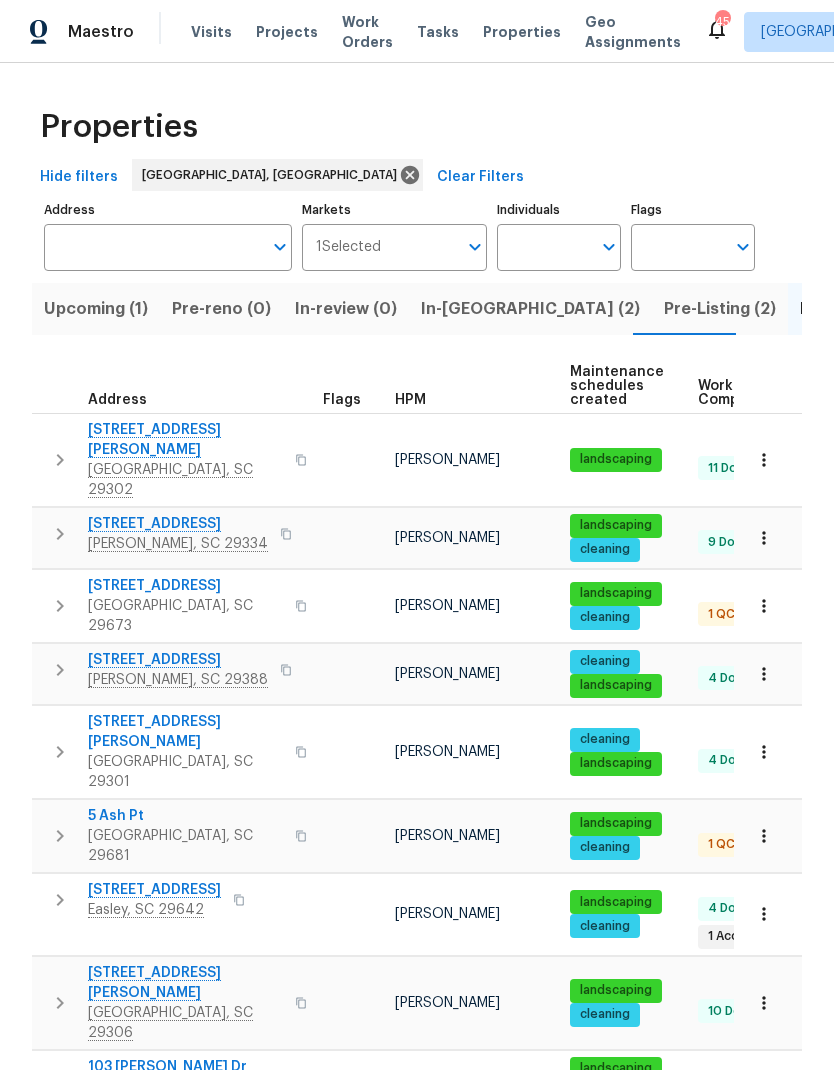 scroll, scrollTop: 16, scrollLeft: 7, axis: both 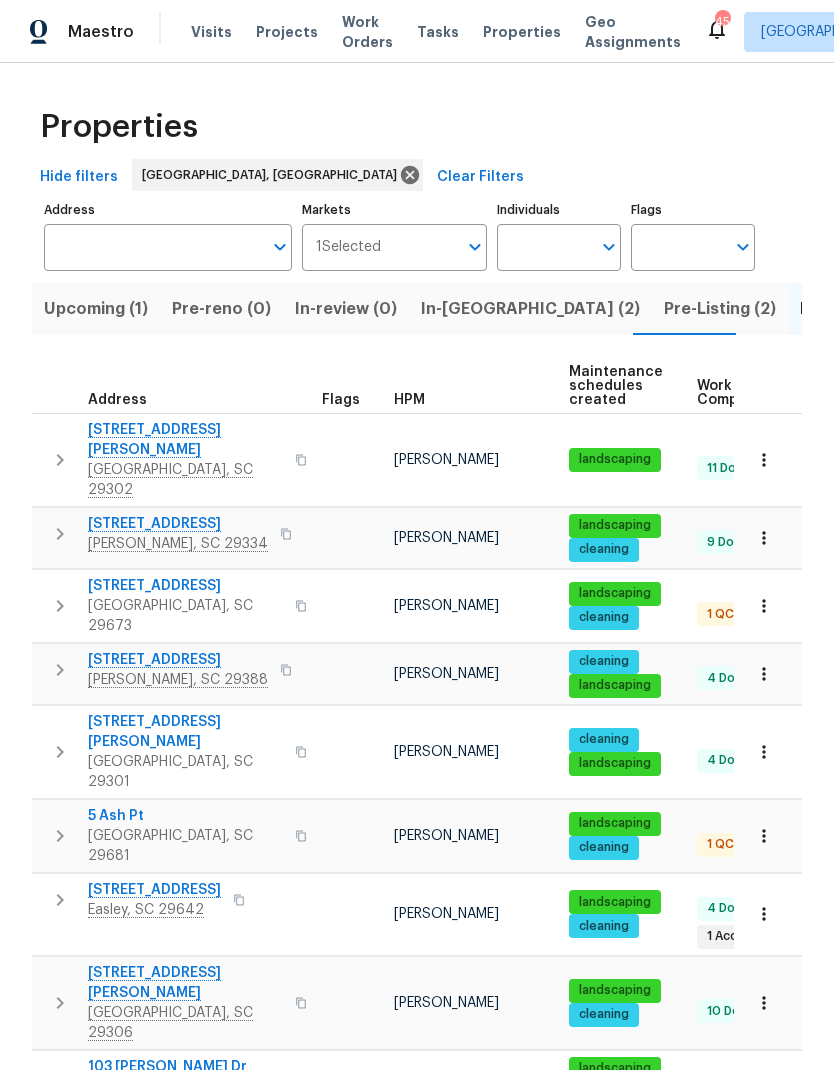 click on "103 Gilstrap Dr" at bounding box center [167, 1067] 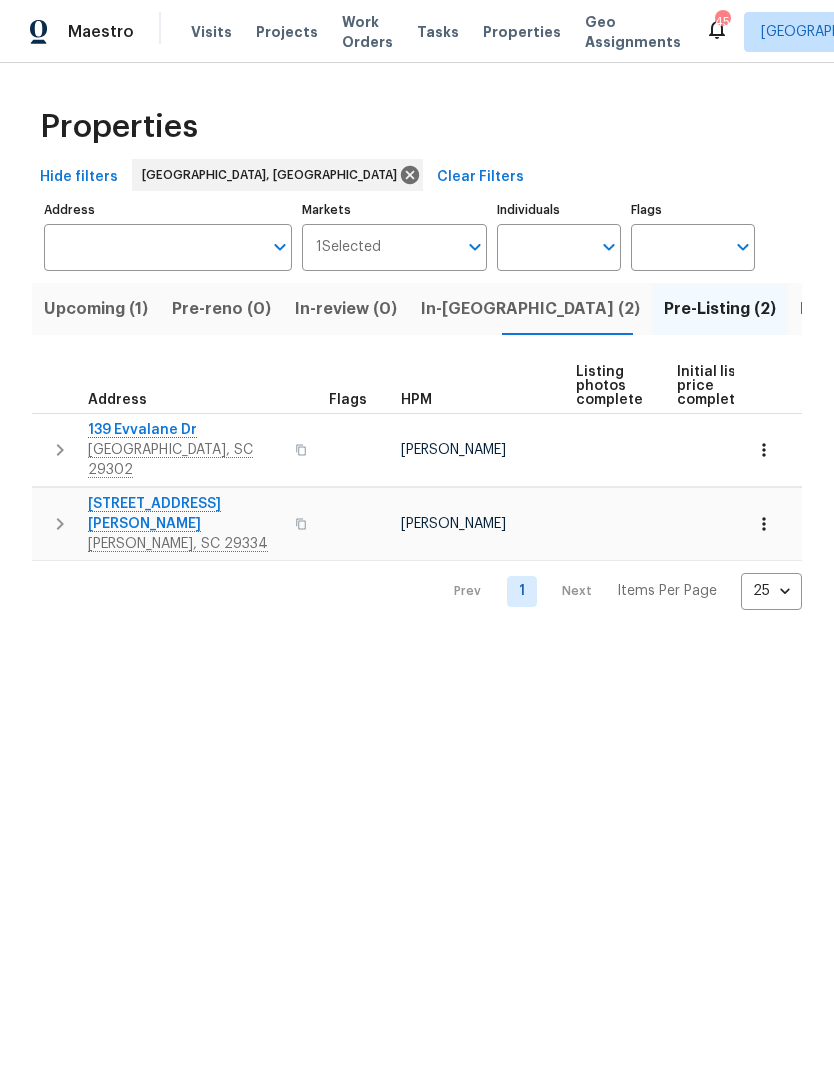 click on "139 Evvalane Dr" at bounding box center [185, 430] 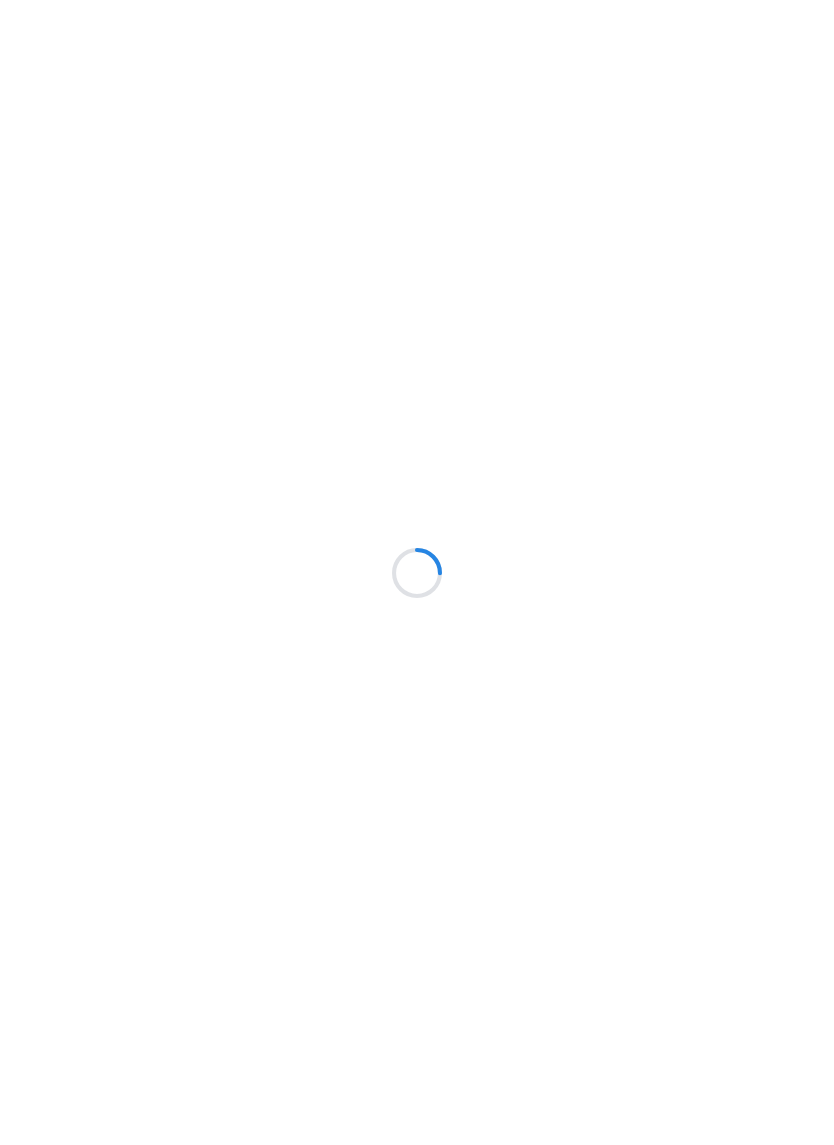 scroll, scrollTop: 0, scrollLeft: 0, axis: both 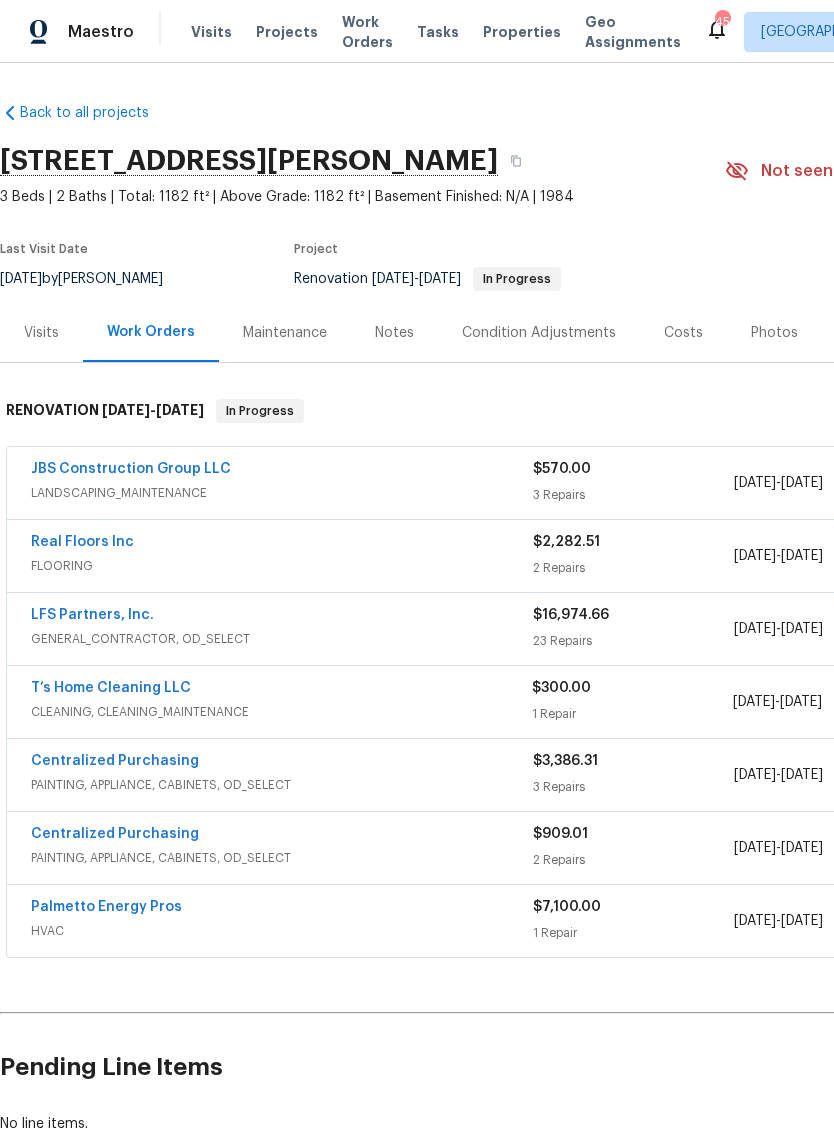 click on "LFS Partners, Inc." at bounding box center (92, 615) 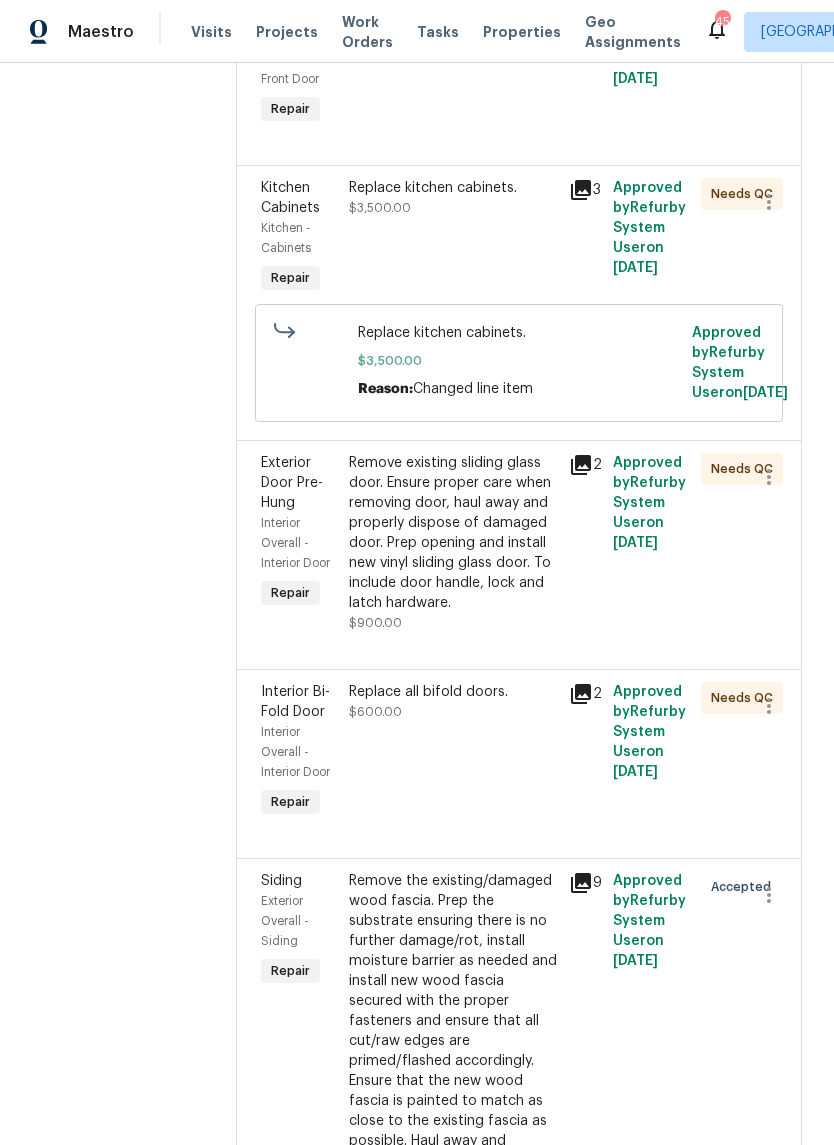 scroll, scrollTop: 5824, scrollLeft: 0, axis: vertical 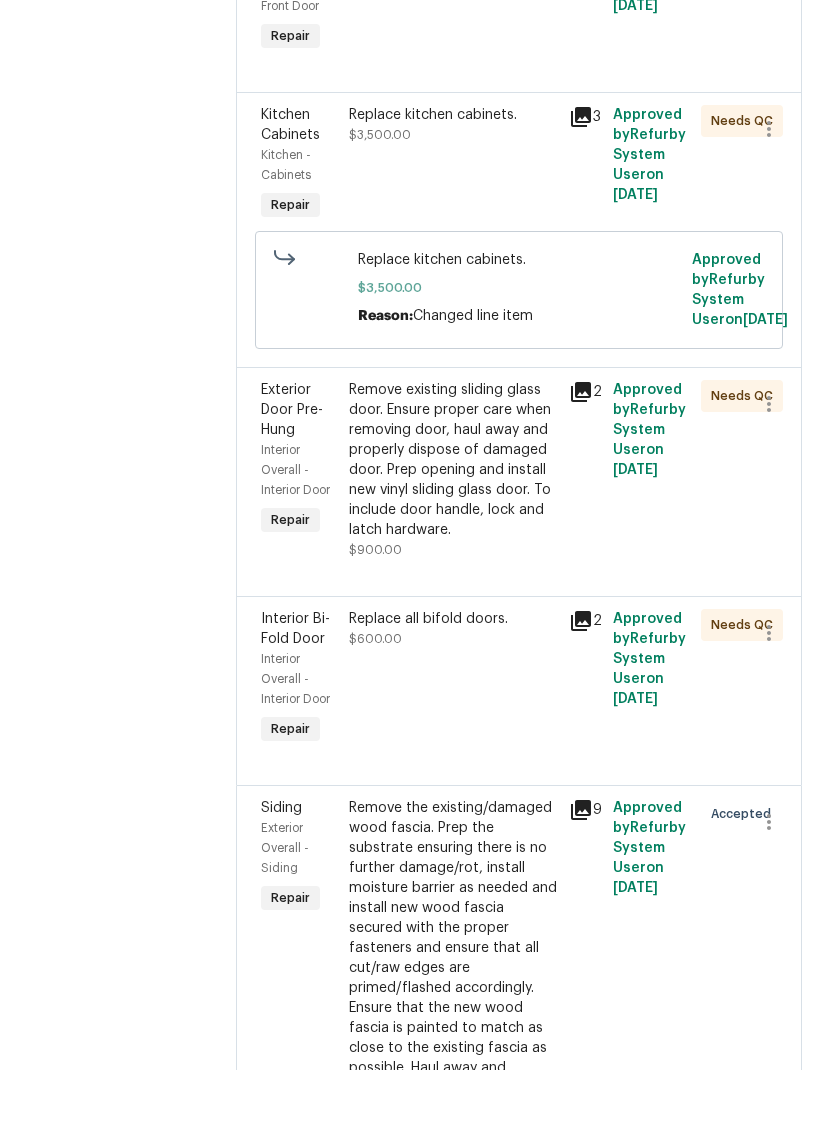 click 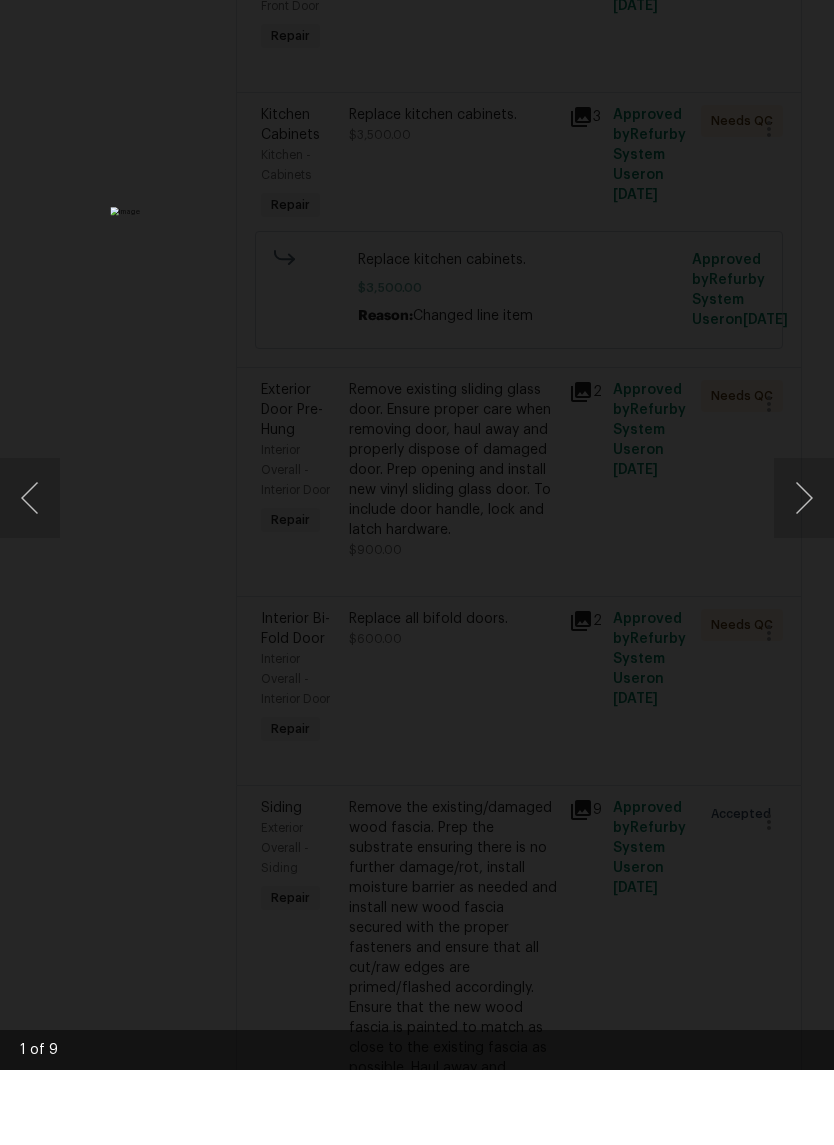 click at bounding box center [804, 573] 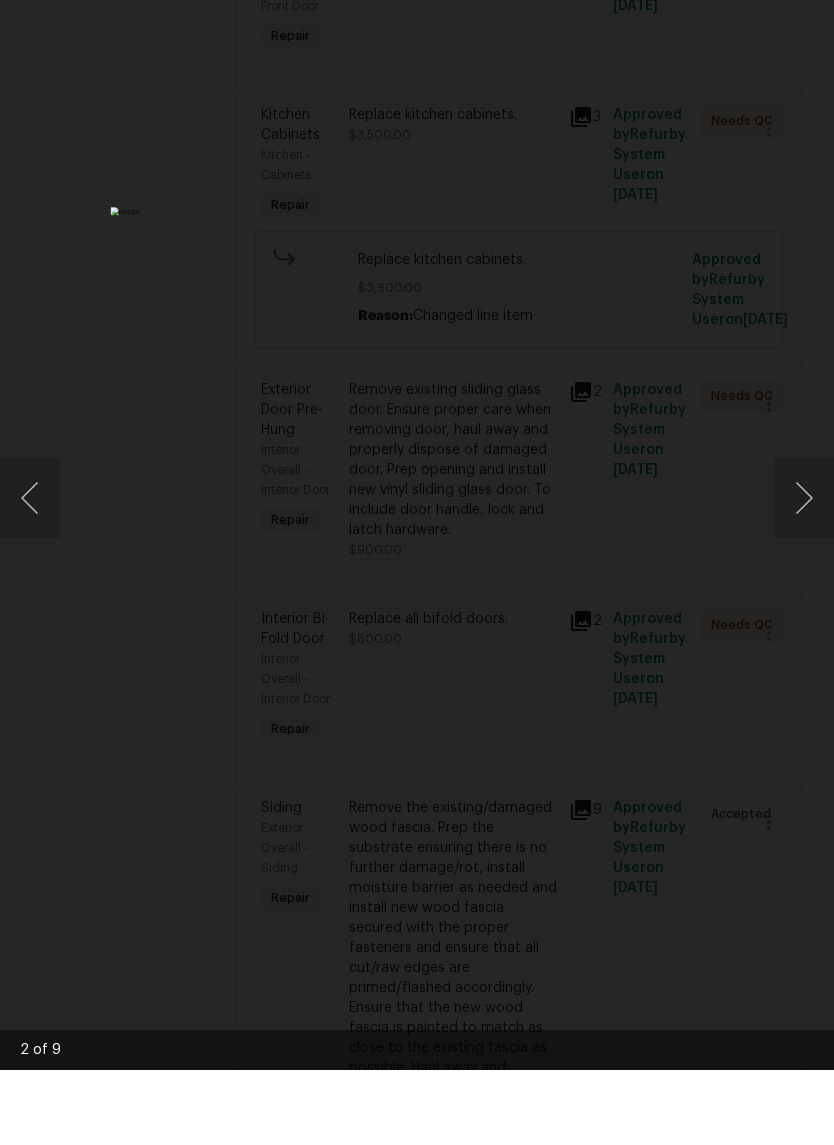 click at bounding box center (417, 572) 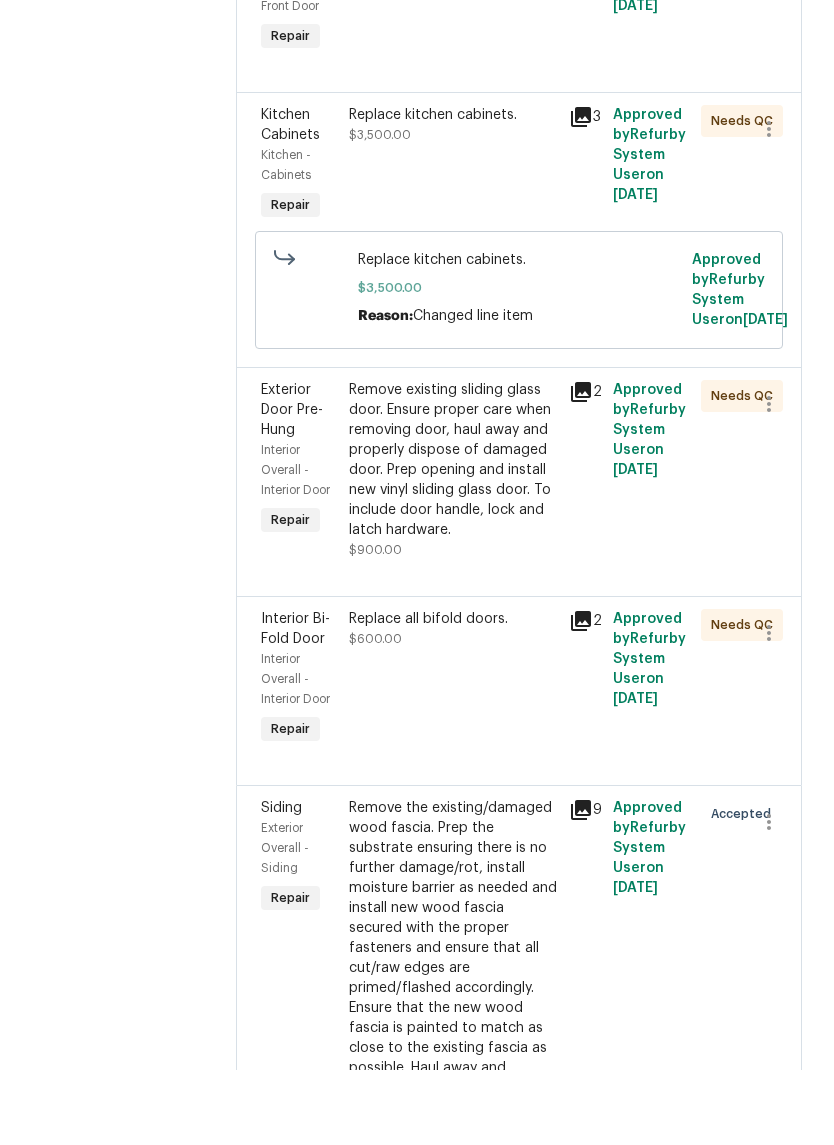 click on "Remove the existing/damaged wood fascia. Prep the substrate ensuring there is no further damage/rot, install moisture barrier as needed and install new wood fascia secured with the proper fasteners and ensure that all cut/raw edges are primed/flashed accordingly. Ensure that the new wood fascia is painted to match as close to the existing fascia as possible. Haul away and dispose of all debris properly. REPLACE ALL FASCIA." at bounding box center [453, 1033] 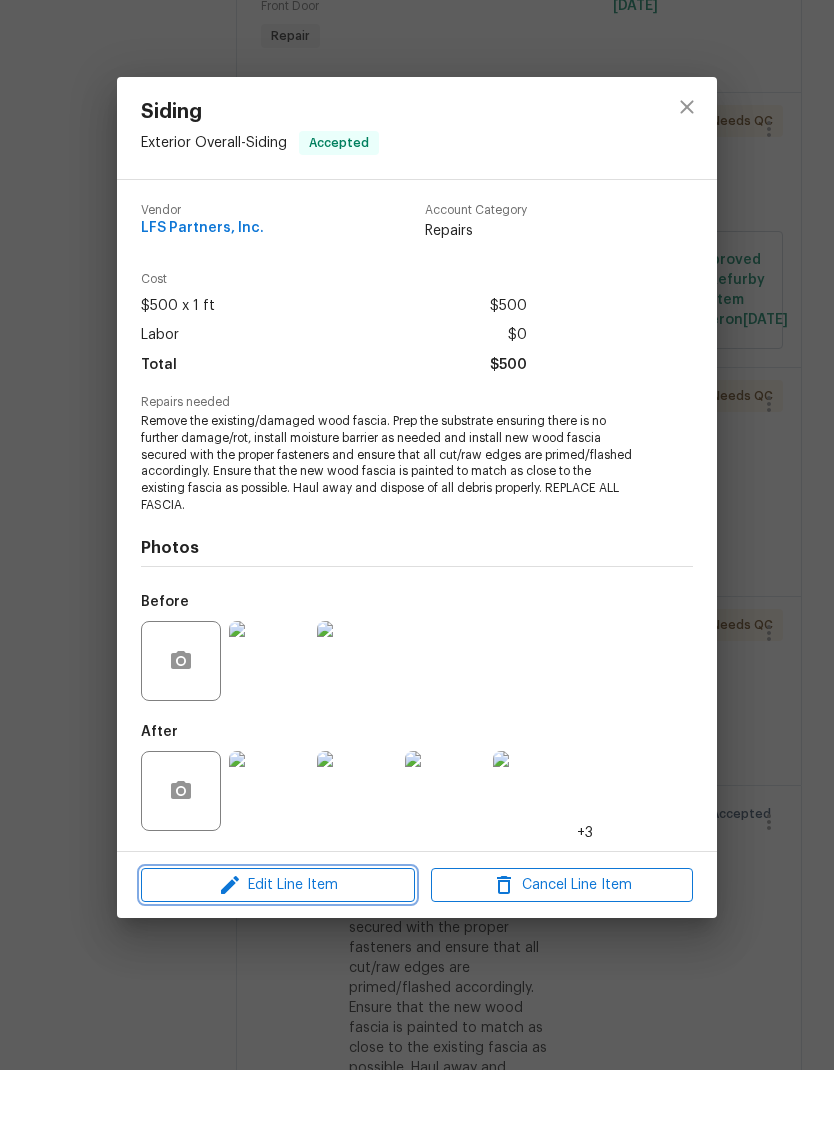 click on "Edit Line Item" at bounding box center (278, 960) 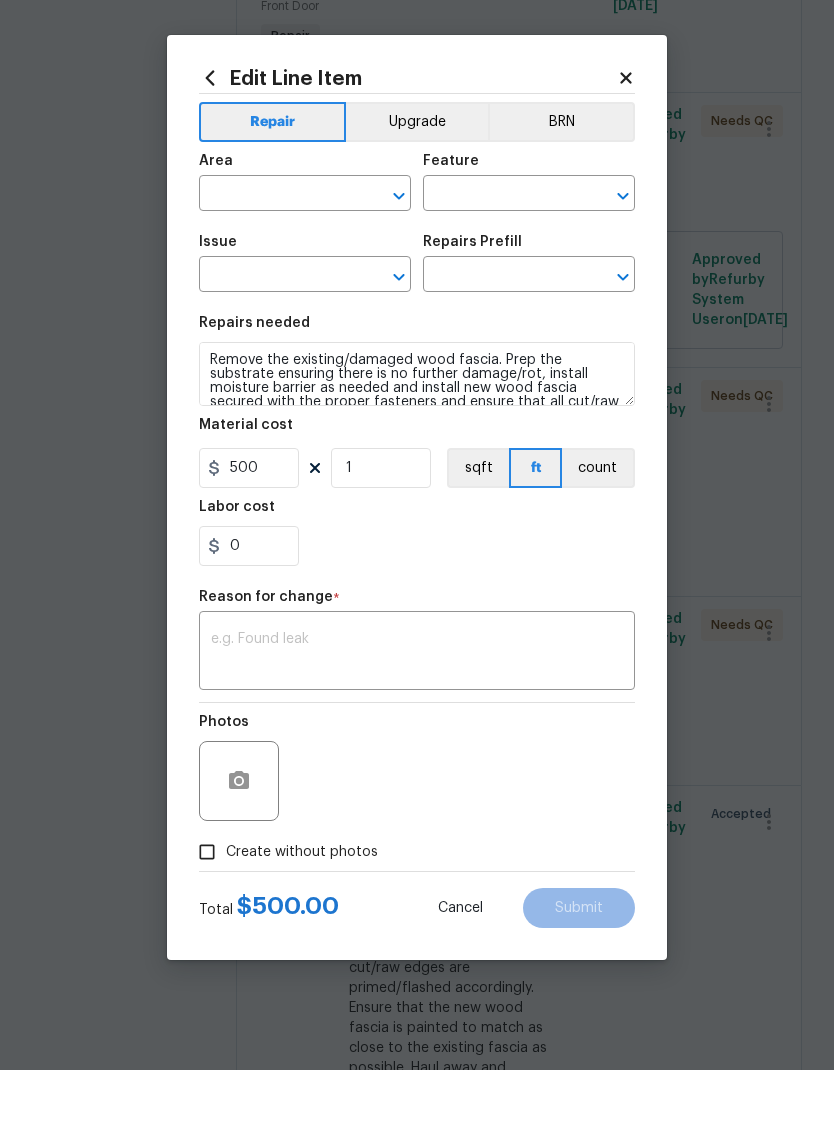 type on "Exterior Overall" 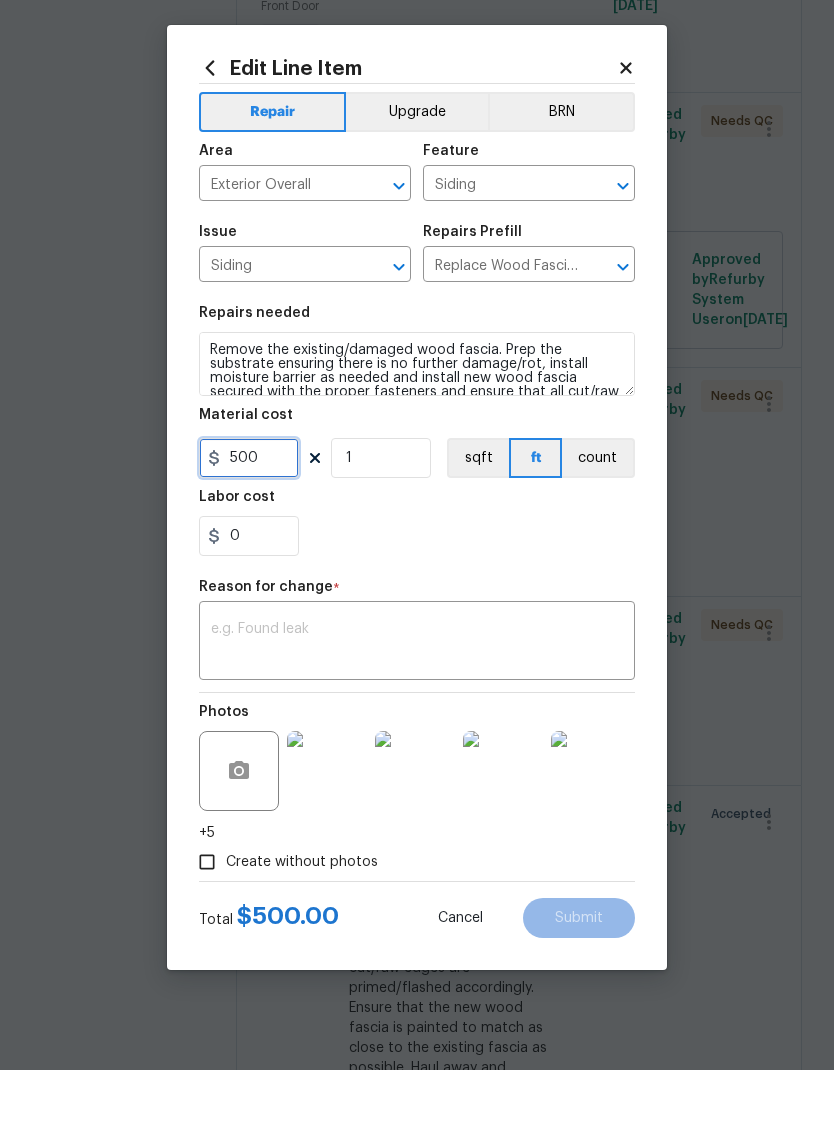click on "500" at bounding box center [249, 533] 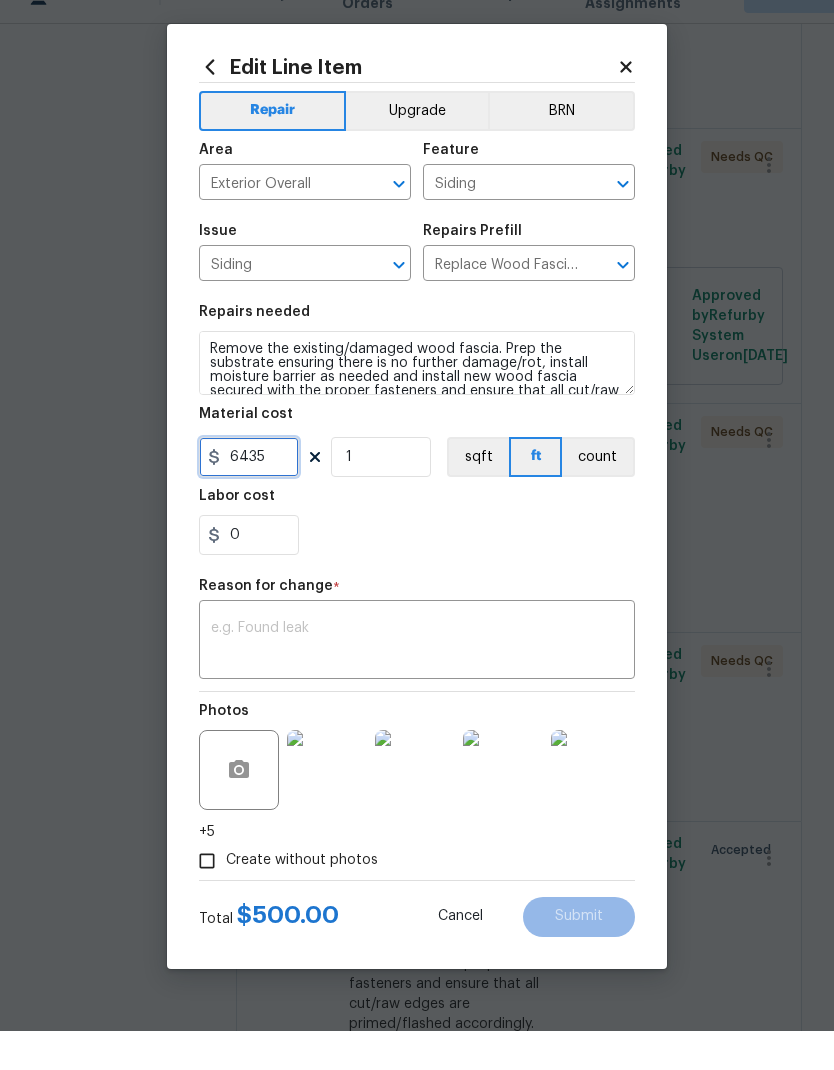 type on "6435" 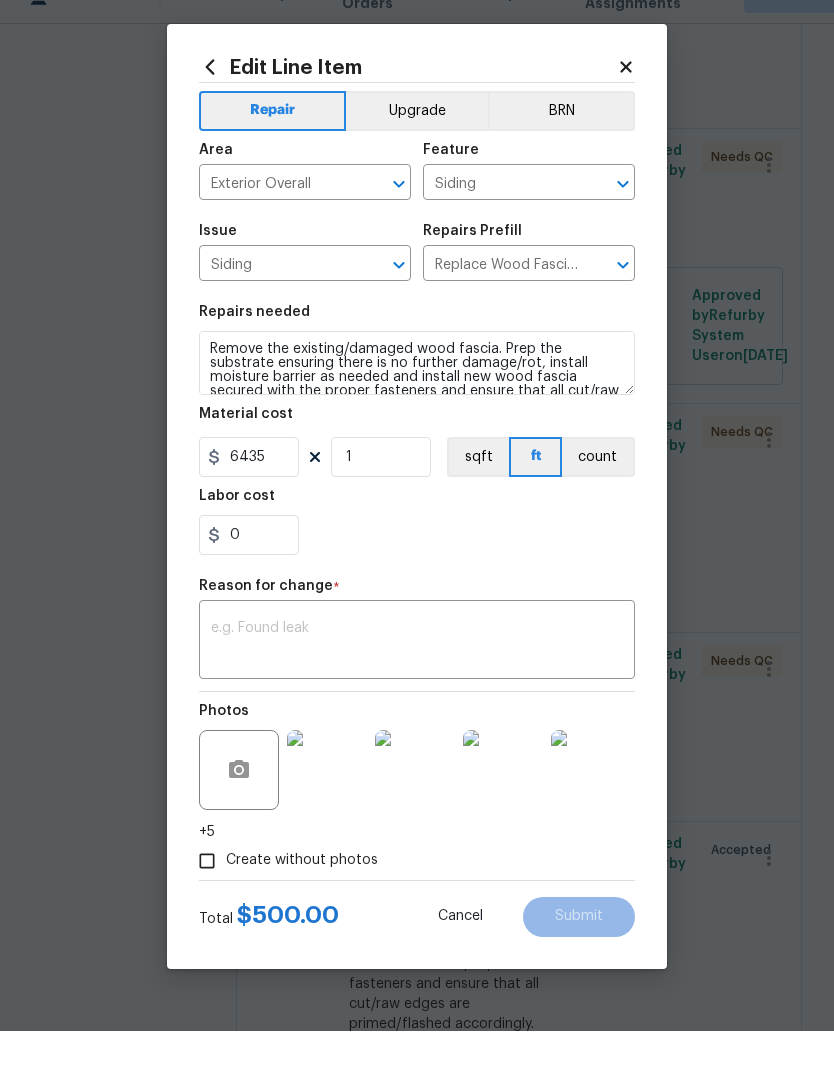 click on "Labor cost" at bounding box center (417, 541) 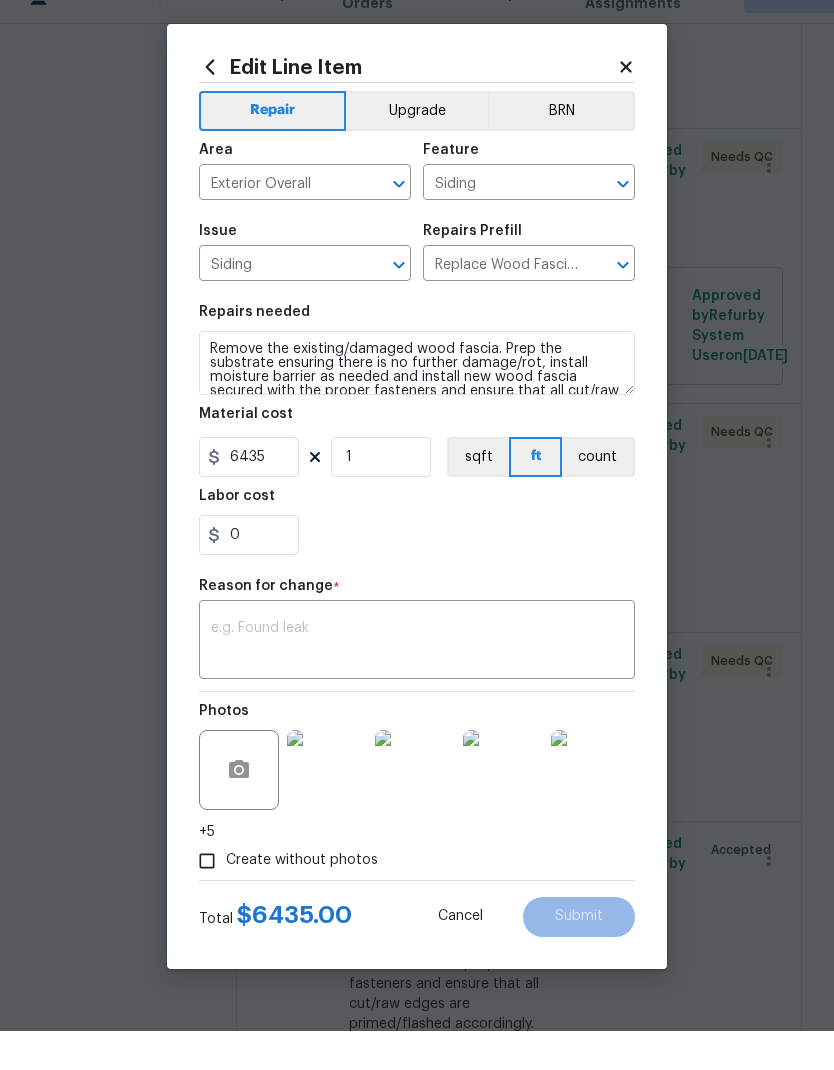 scroll, scrollTop: 80, scrollLeft: 0, axis: vertical 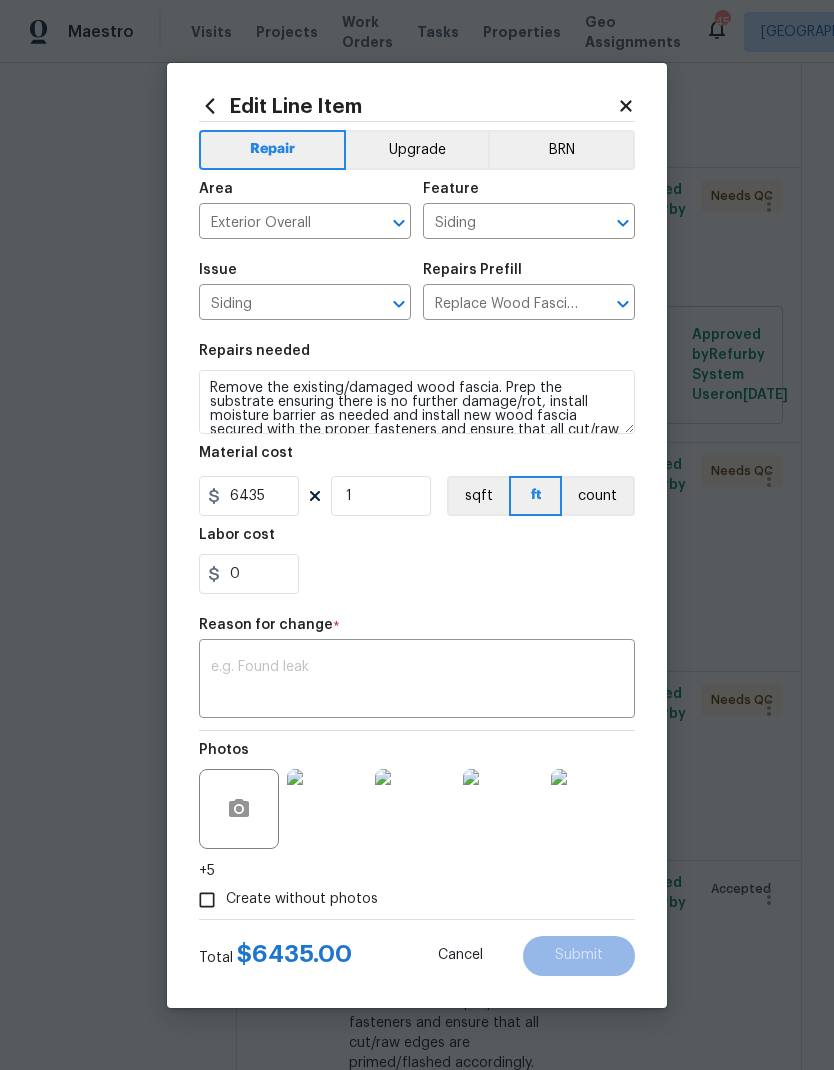 click at bounding box center (417, 681) 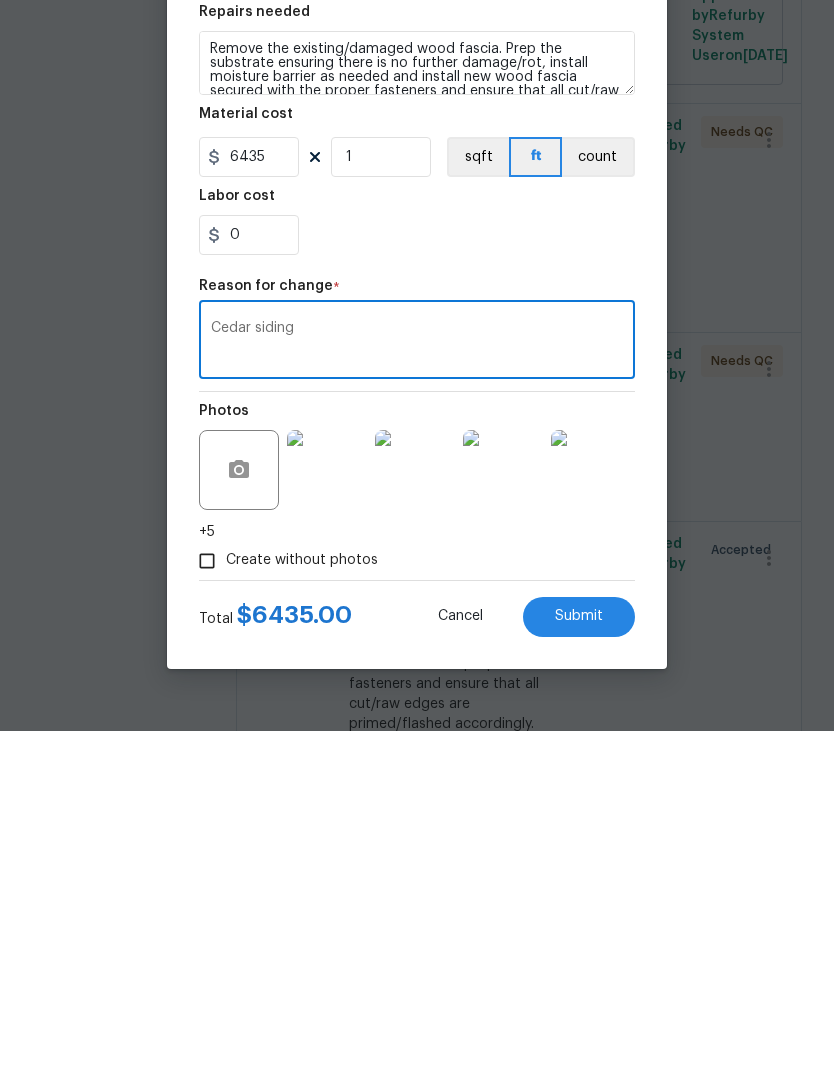 type on "Cedar siding" 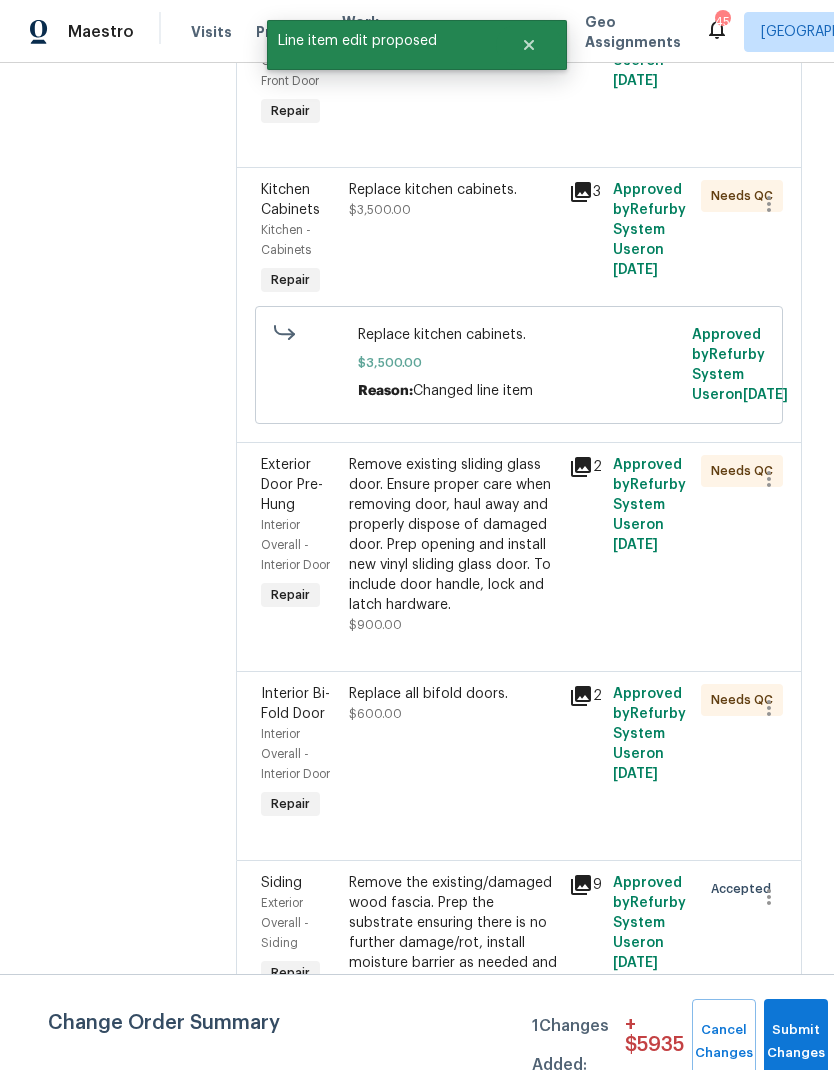 scroll, scrollTop: 0, scrollLeft: 0, axis: both 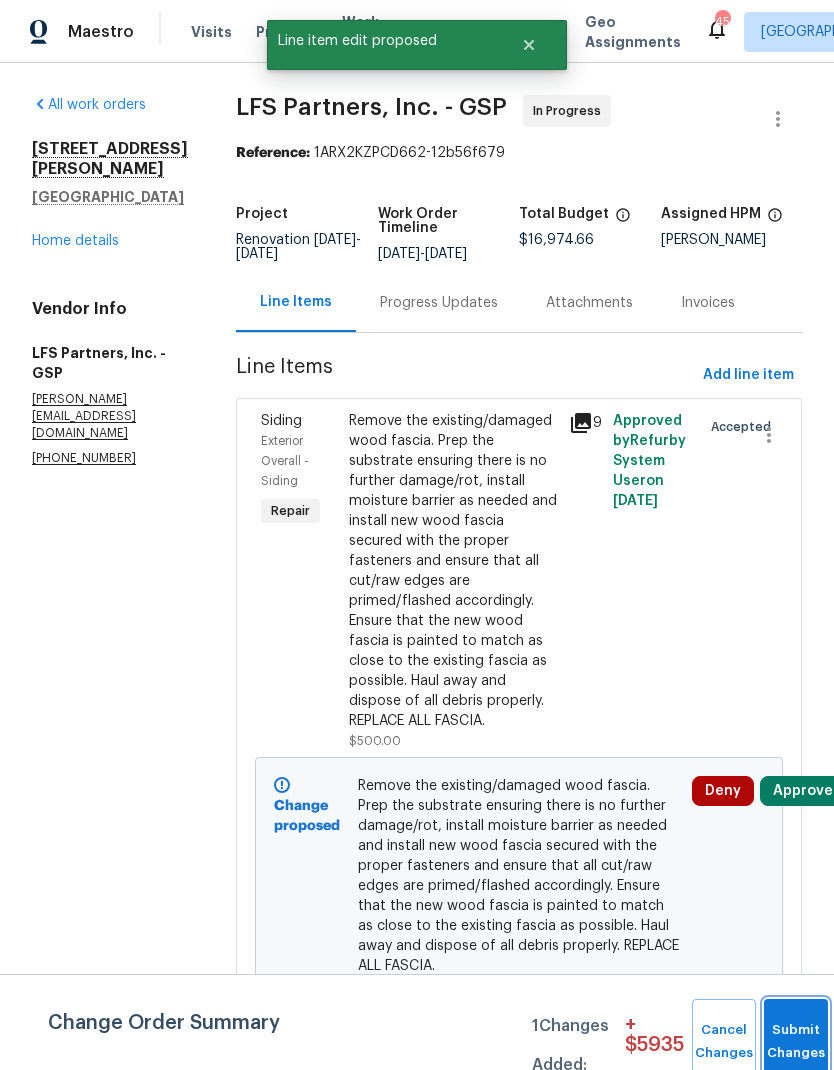 click on "Submit Changes" at bounding box center [796, 1042] 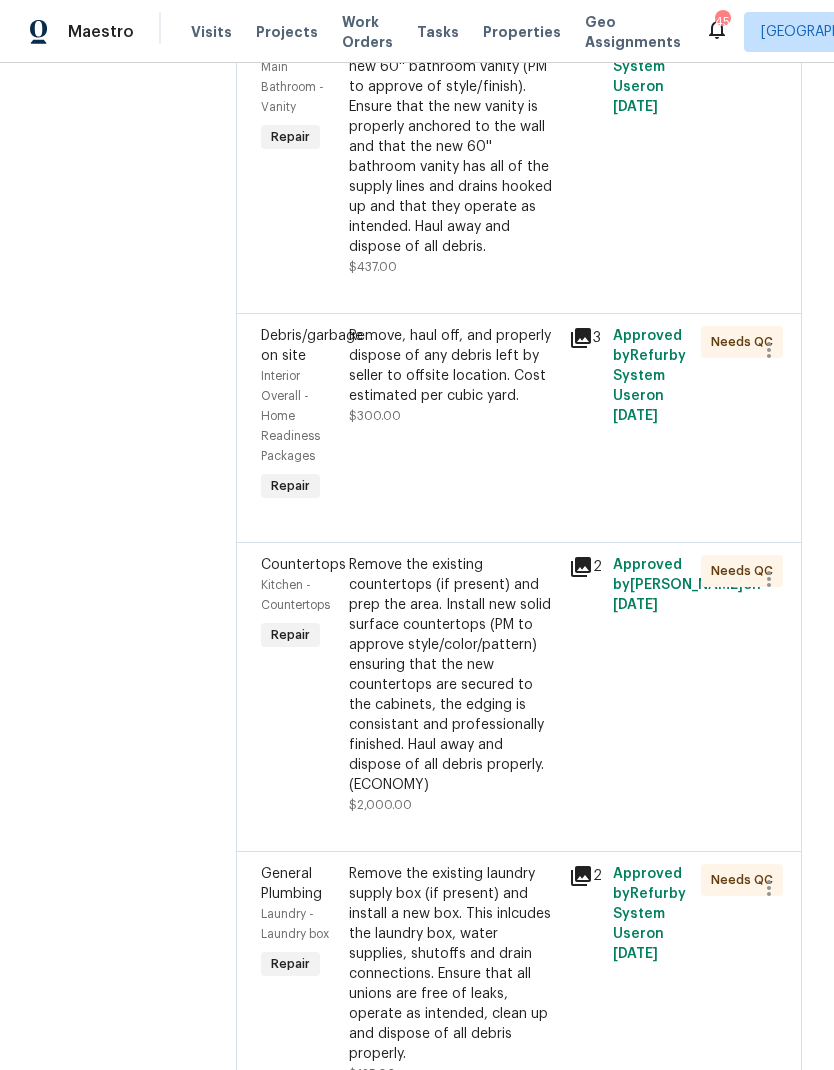 scroll, scrollTop: 3374, scrollLeft: 0, axis: vertical 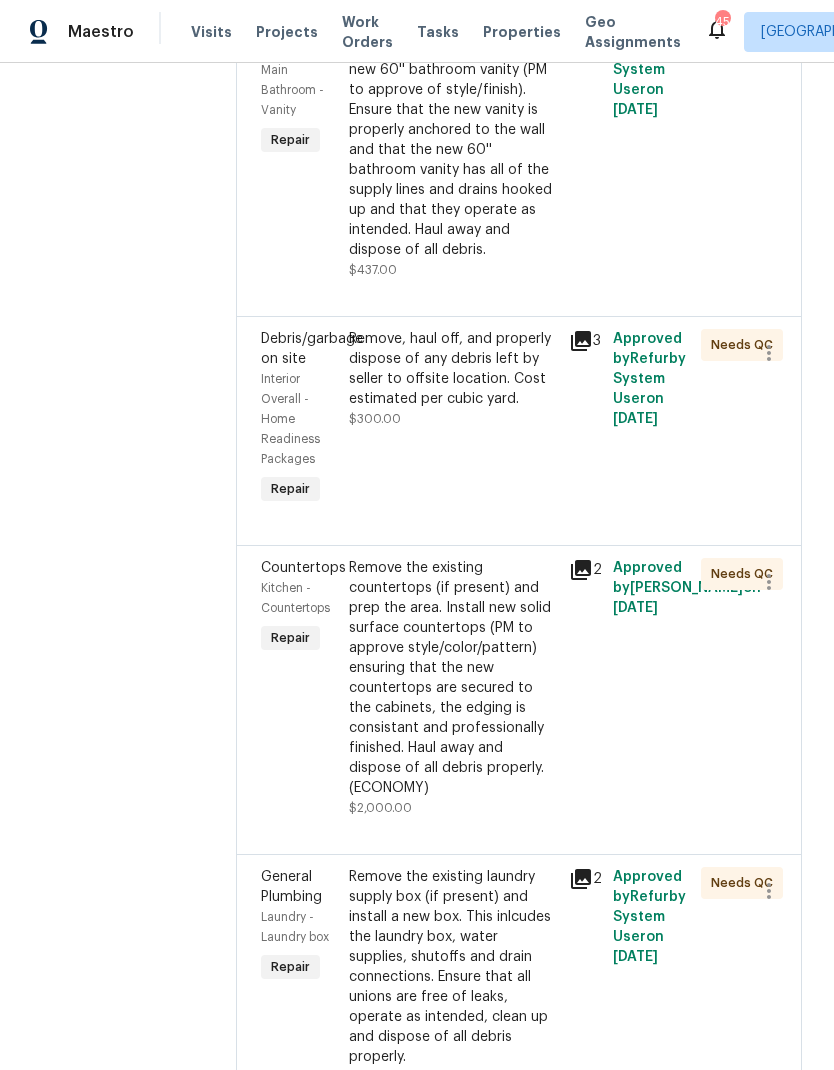 click on "Remove, haul off, and properly dispose of any debris left by seller to offsite location. Cost estimated per cubic yard." at bounding box center (453, 369) 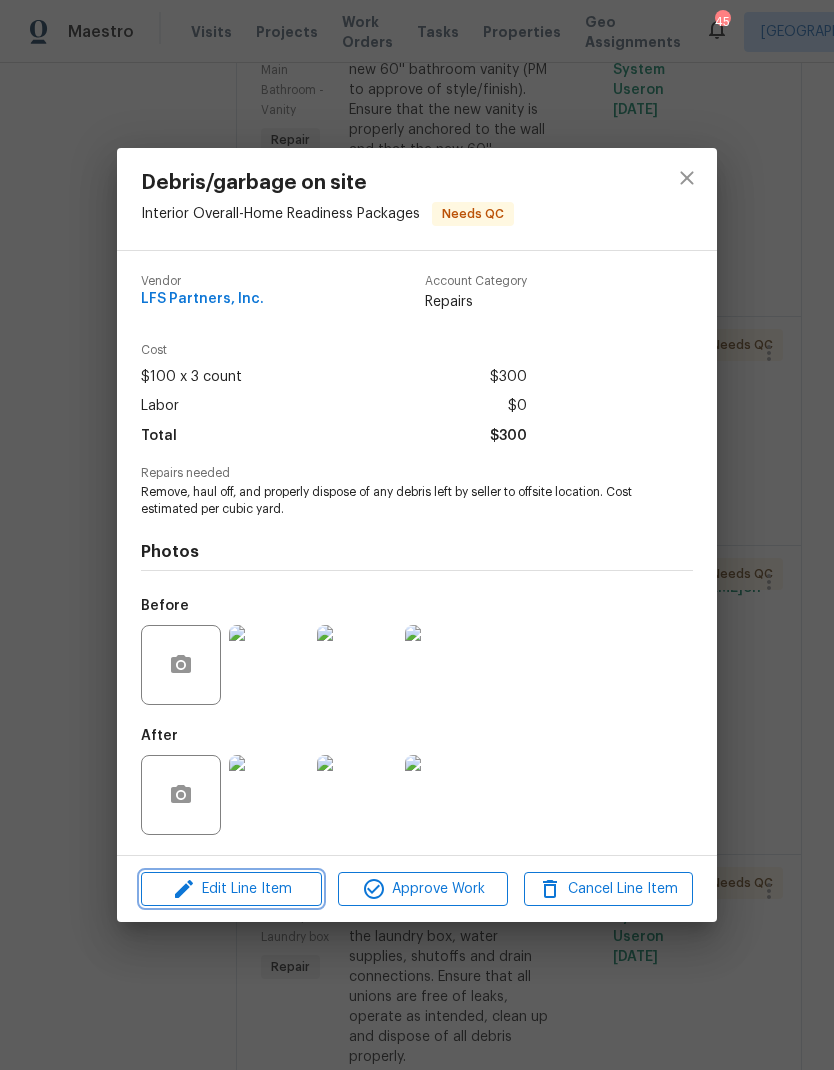 click on "Edit Line Item" at bounding box center [231, 889] 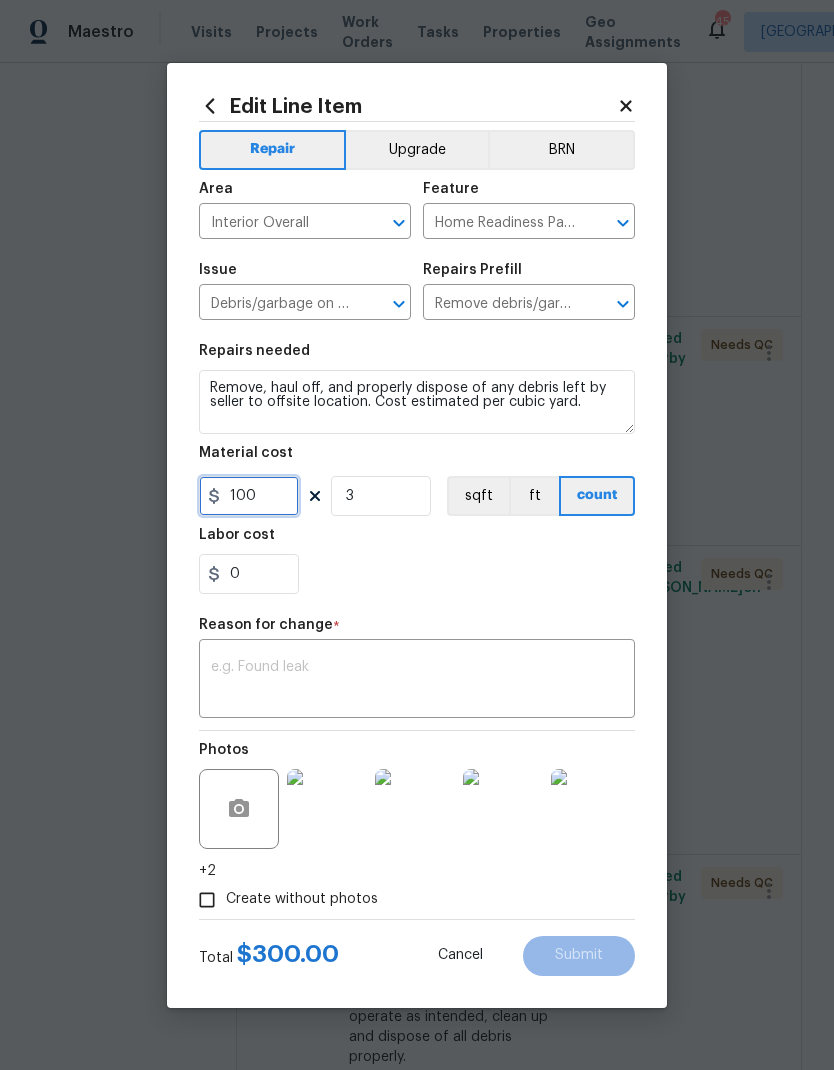 click on "100" at bounding box center (249, 496) 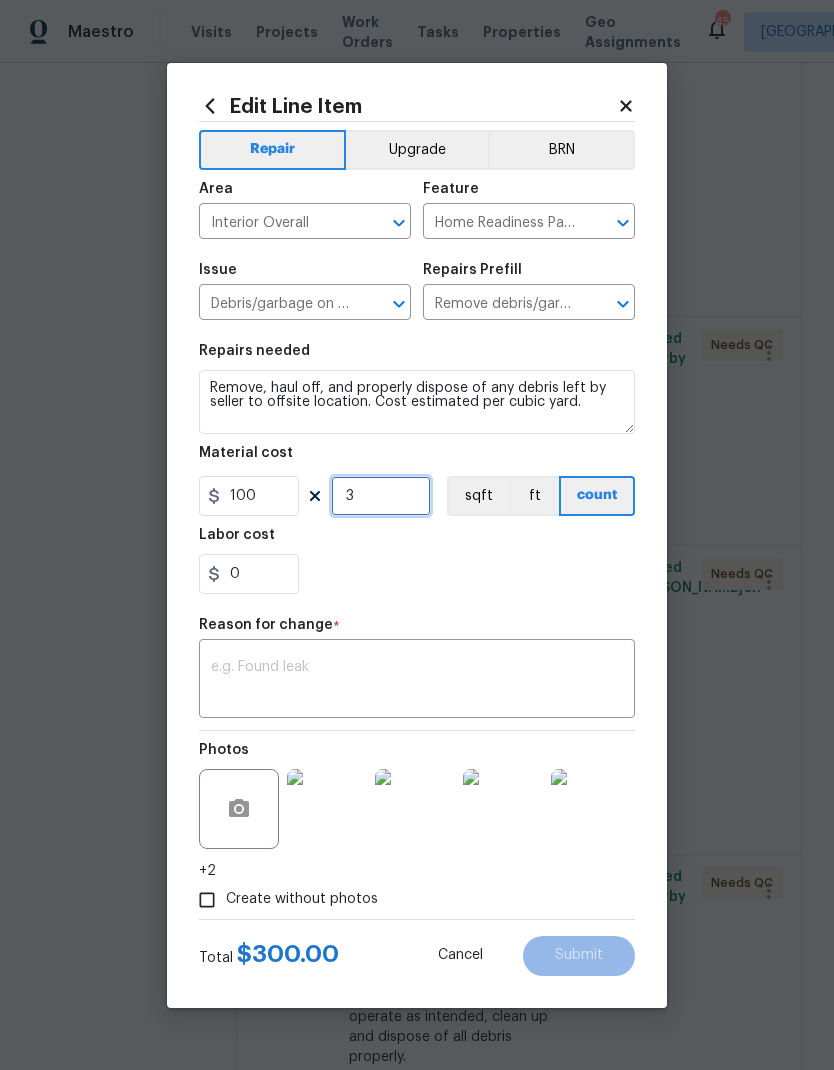 click on "3" at bounding box center (381, 496) 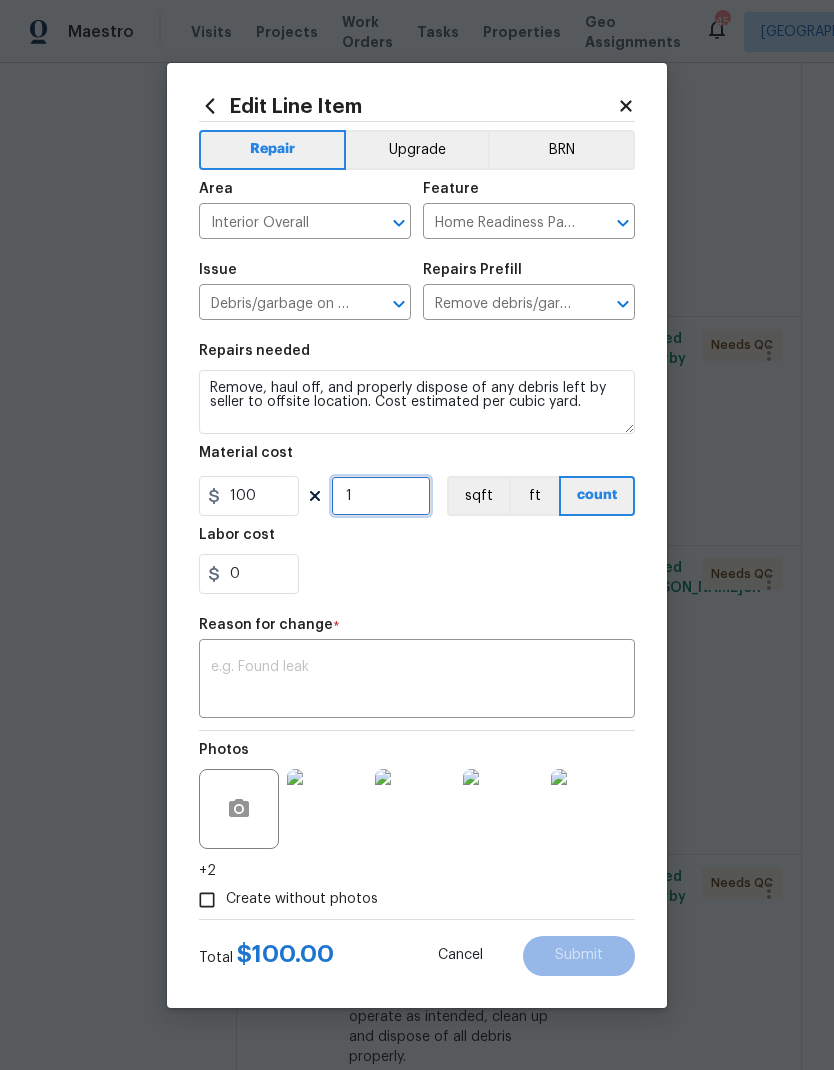 type on "1" 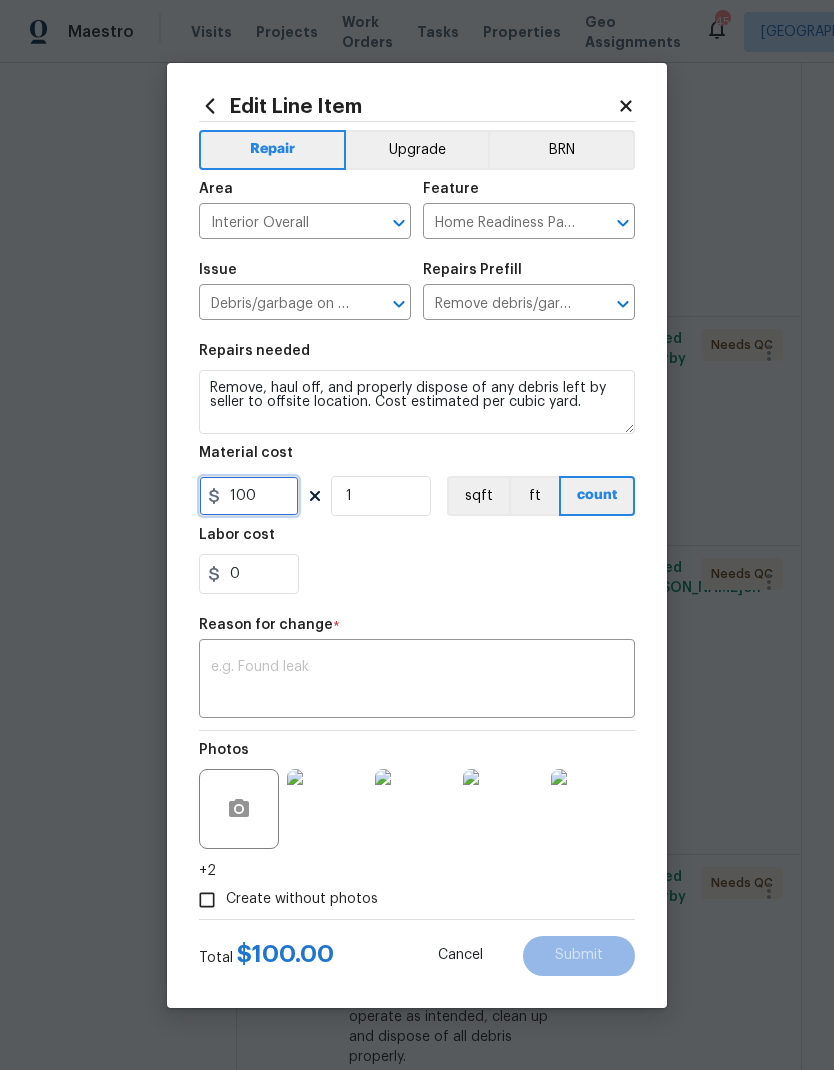click on "100" at bounding box center [249, 496] 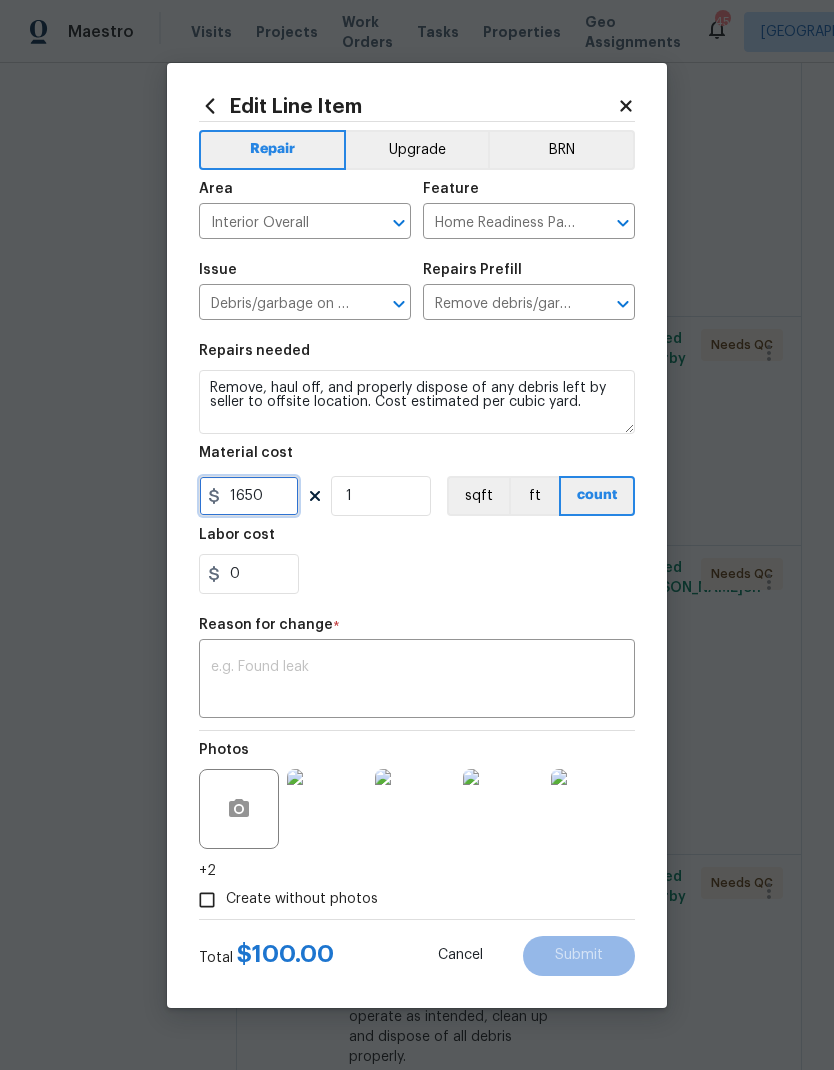 type on "1650" 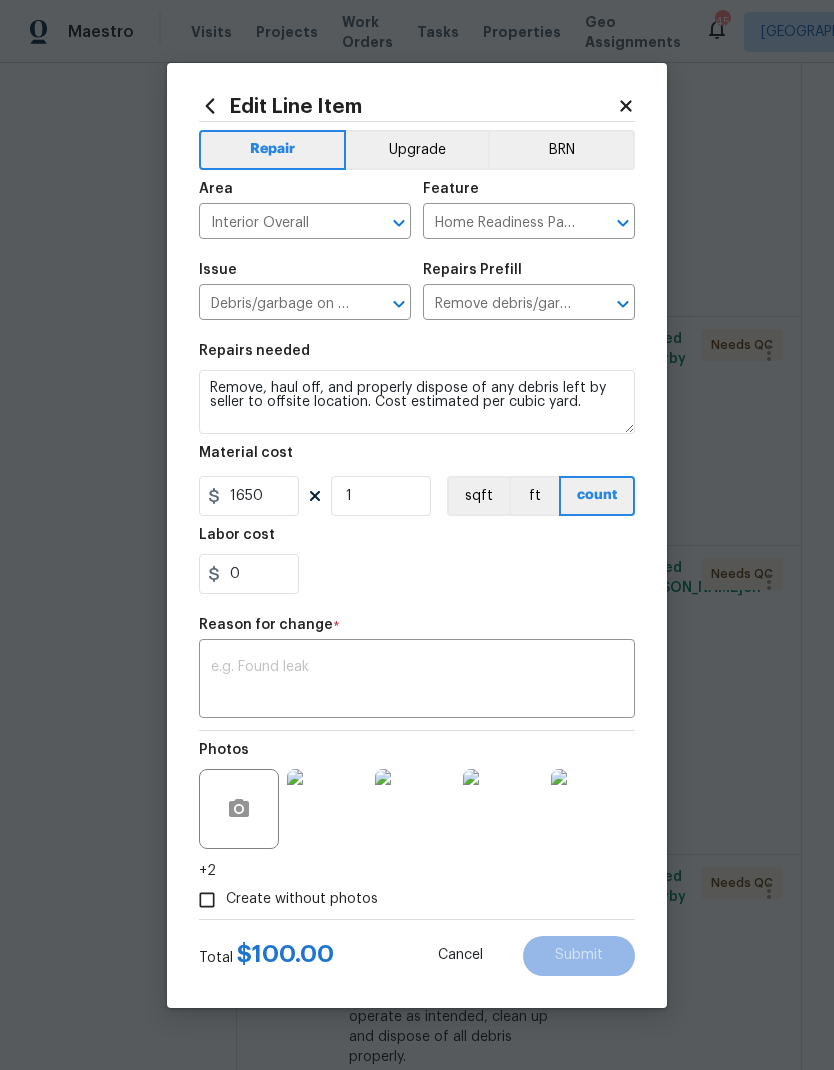 click on "0" at bounding box center [417, 574] 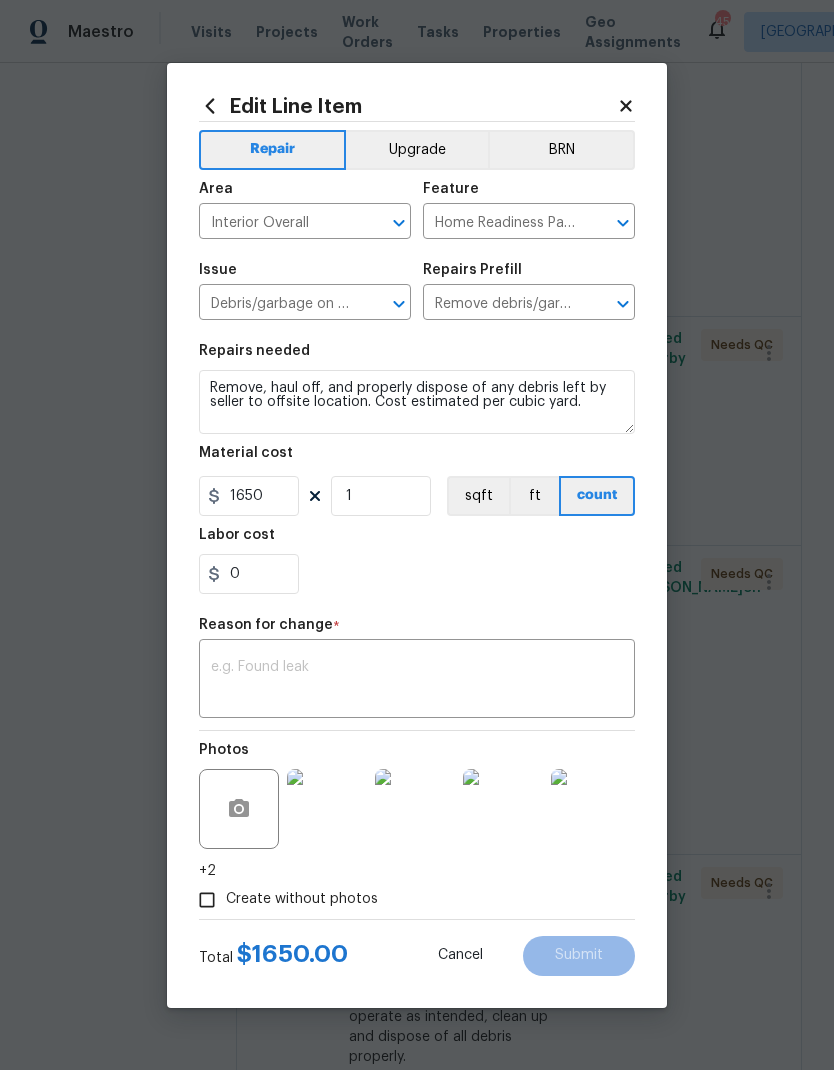 click at bounding box center (417, 681) 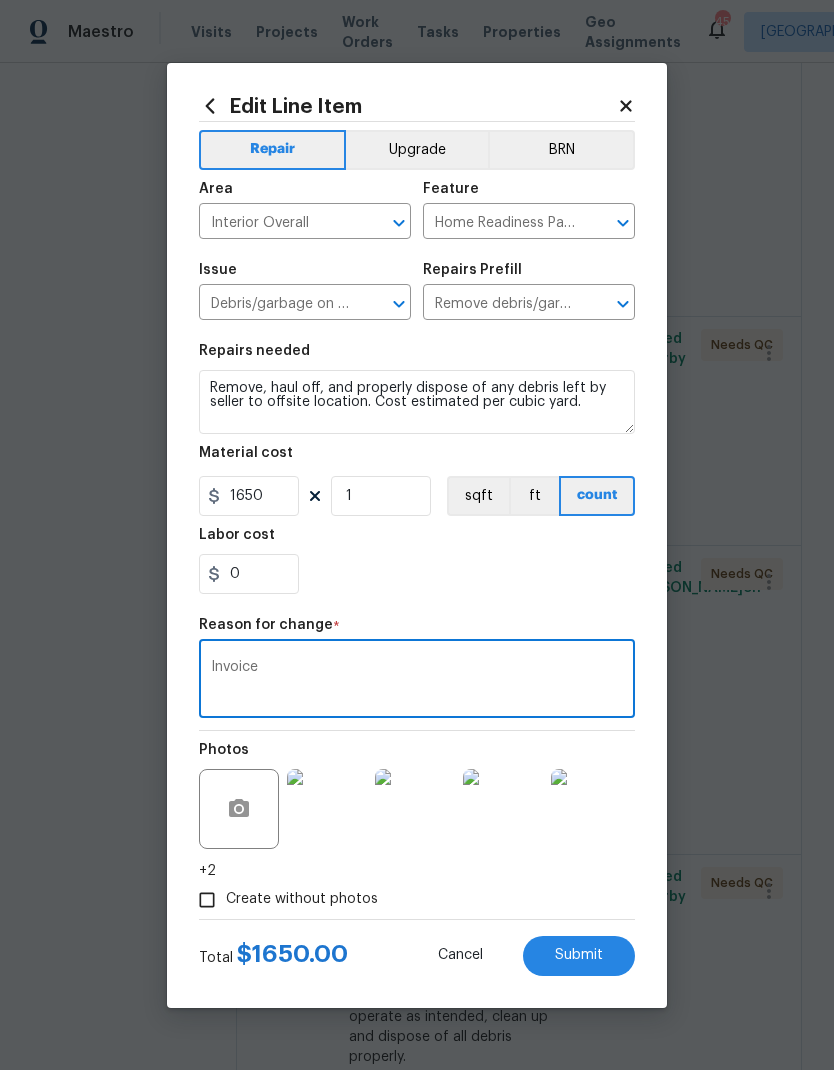 type on "Invoice" 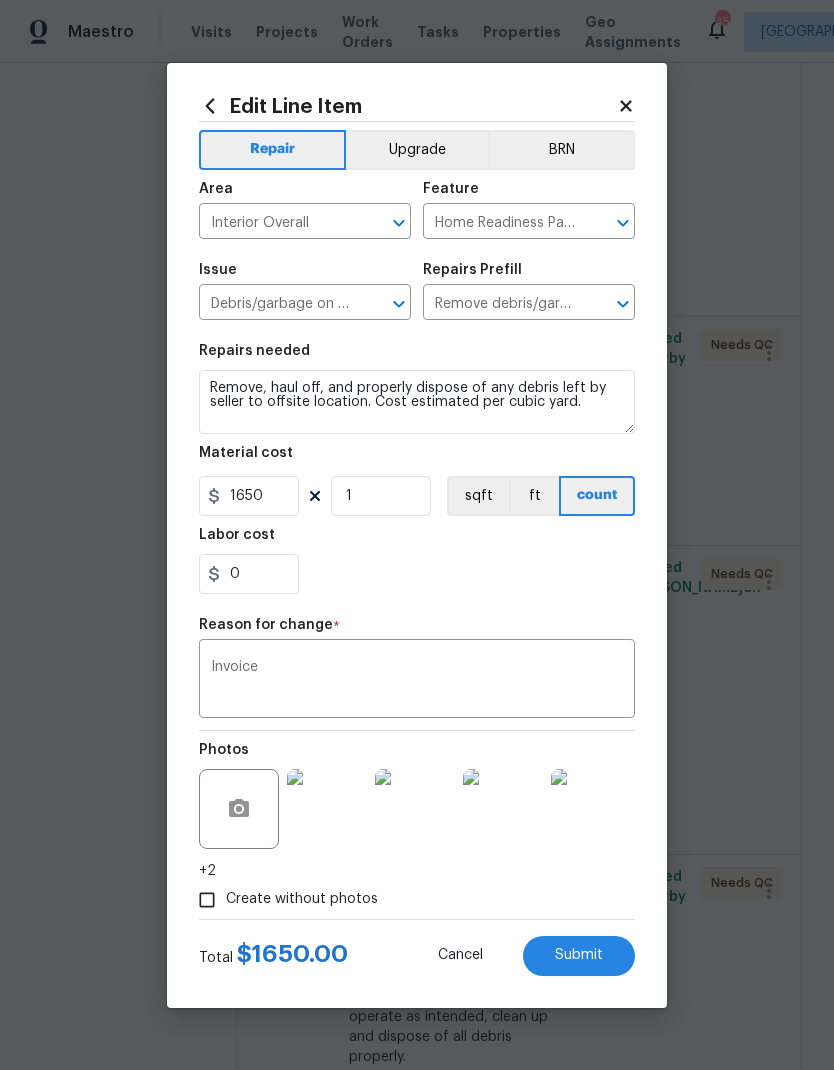 click on "Submit" at bounding box center [579, 956] 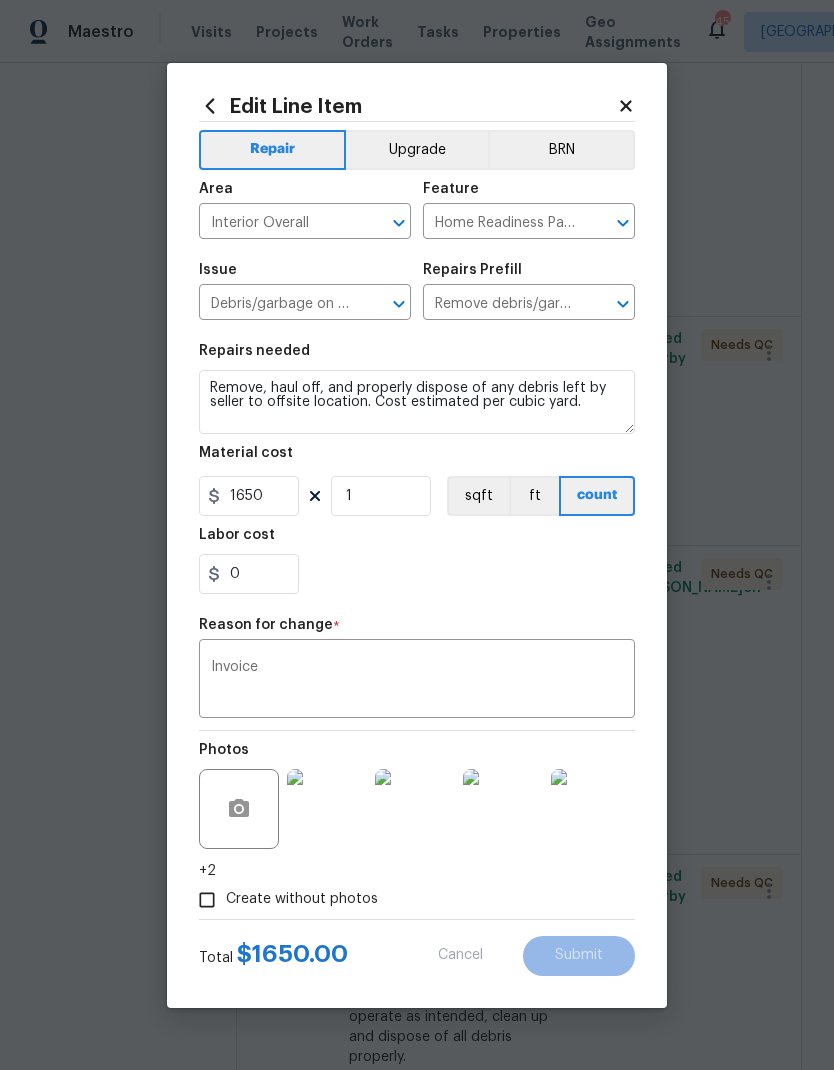type on "3" 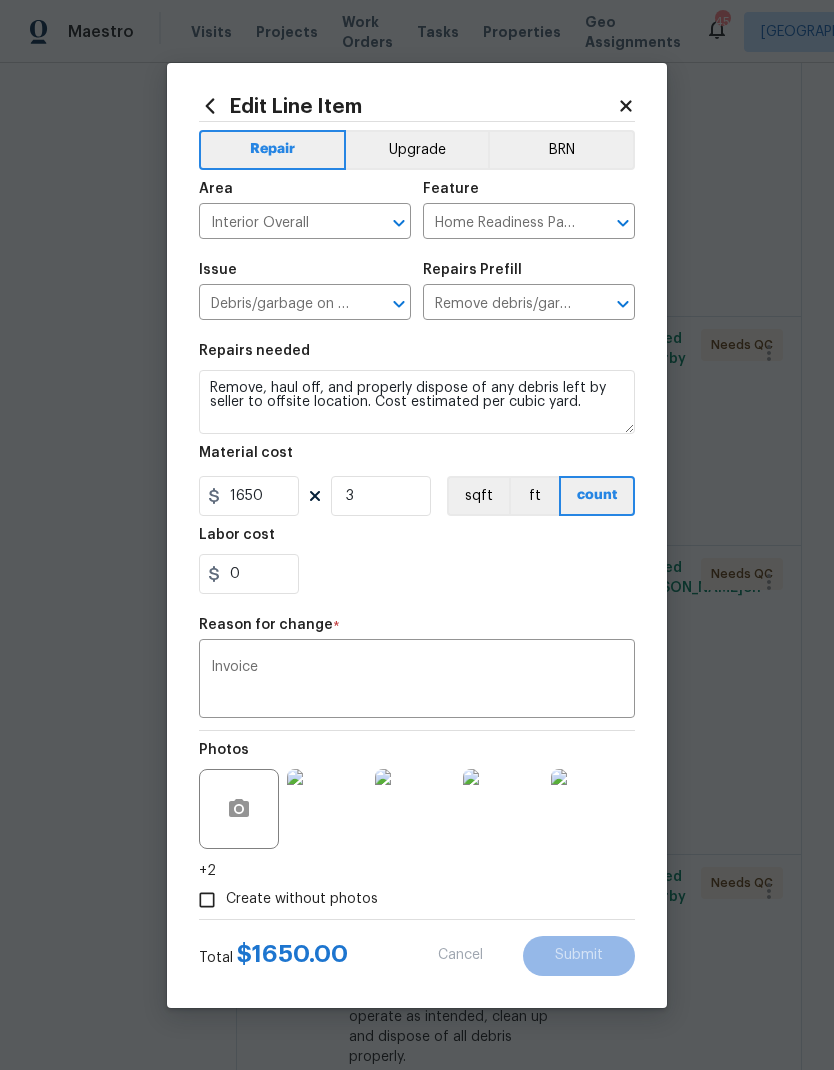 type on "100" 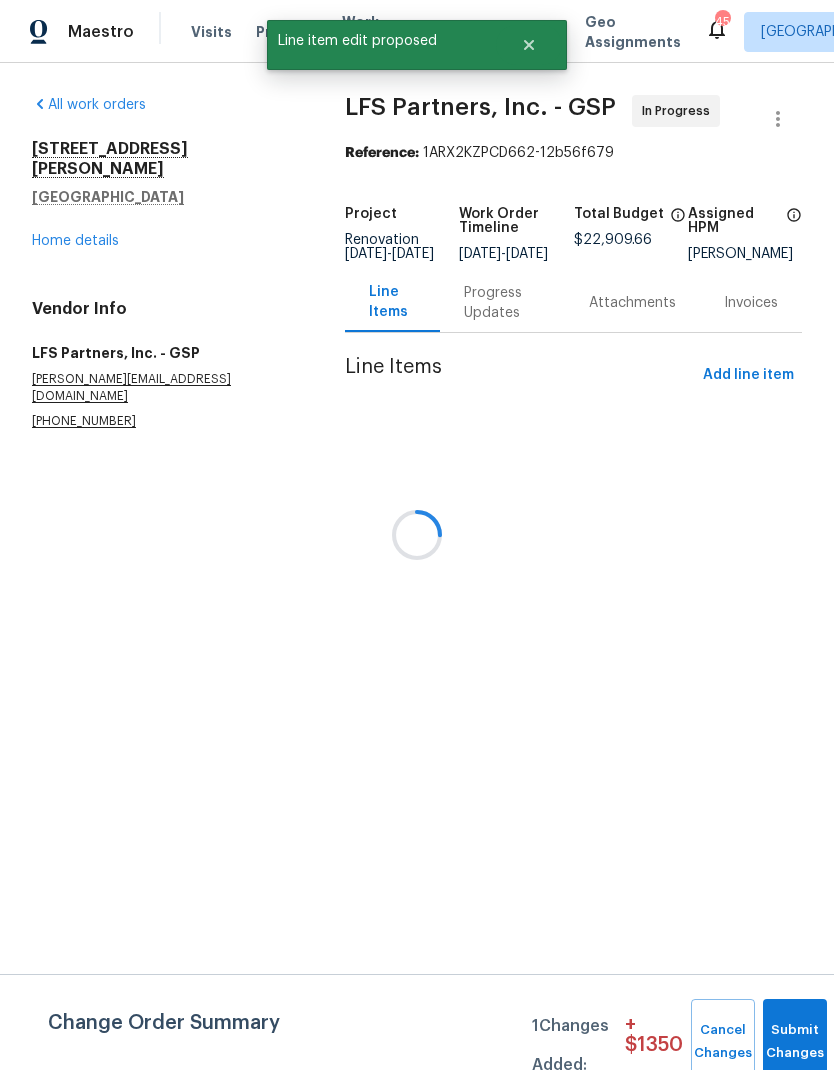 scroll, scrollTop: 0, scrollLeft: 0, axis: both 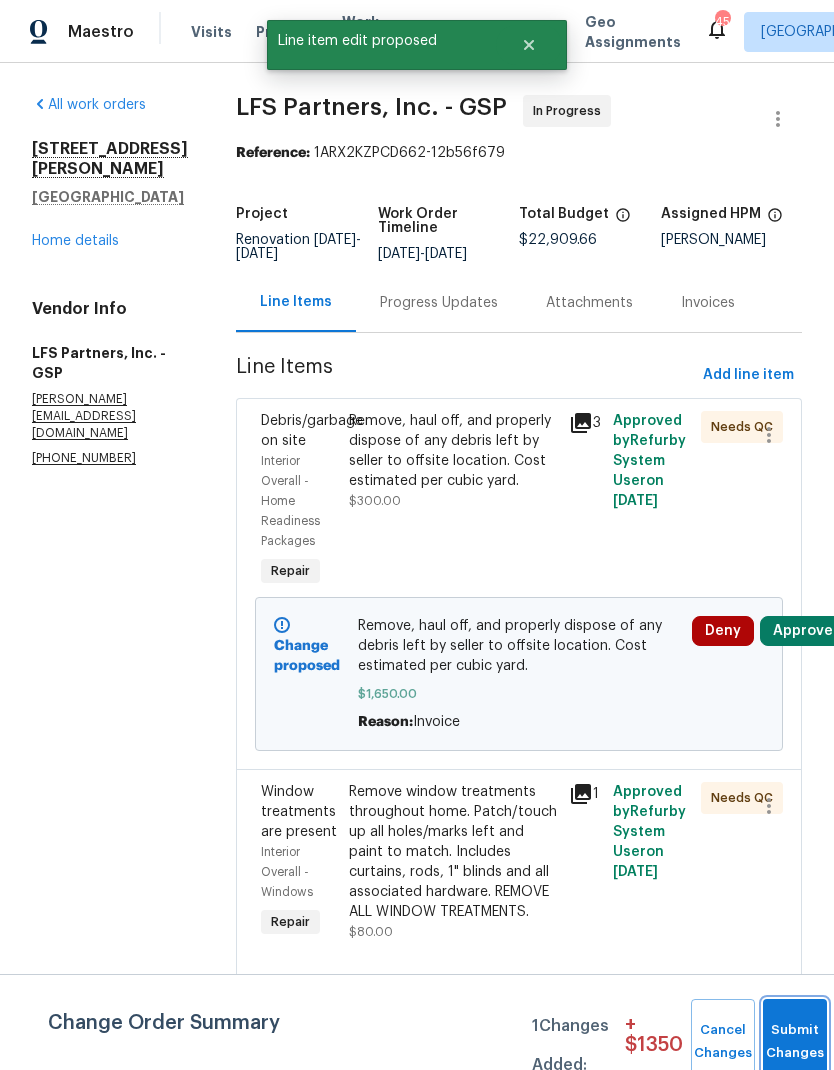 click on "Submit Changes" at bounding box center [795, 1042] 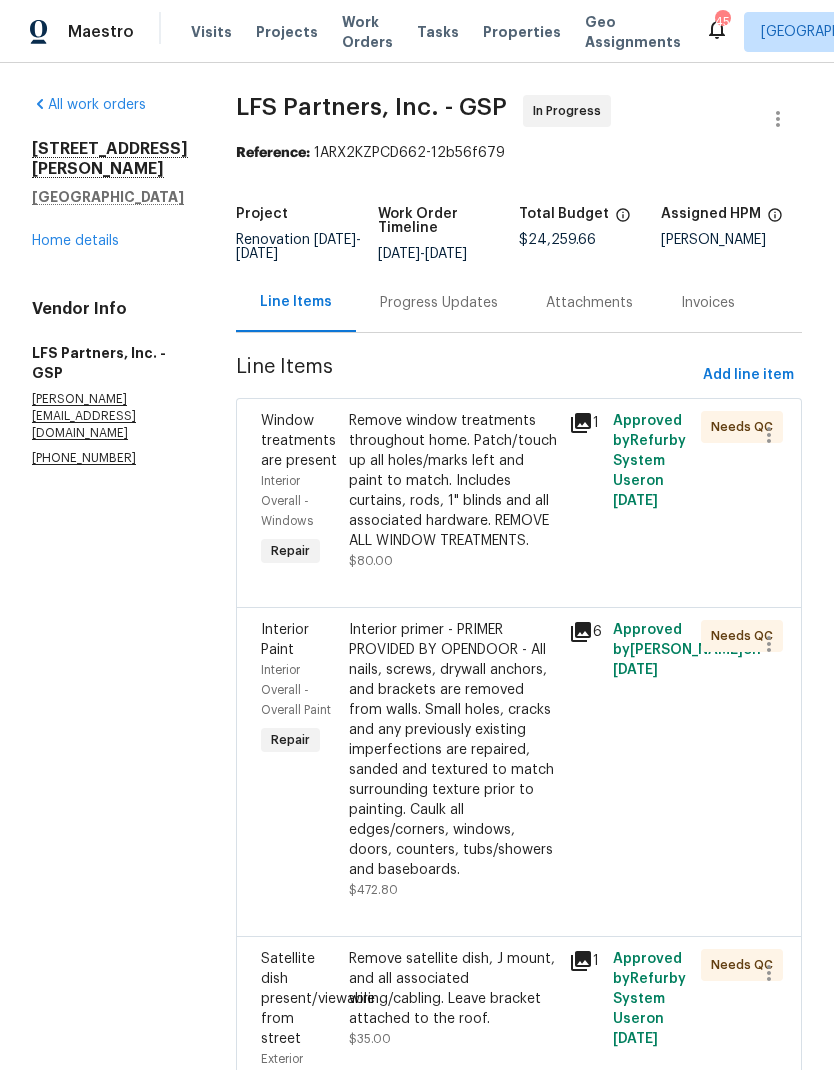 click on "Window treatments are present" at bounding box center [299, 441] 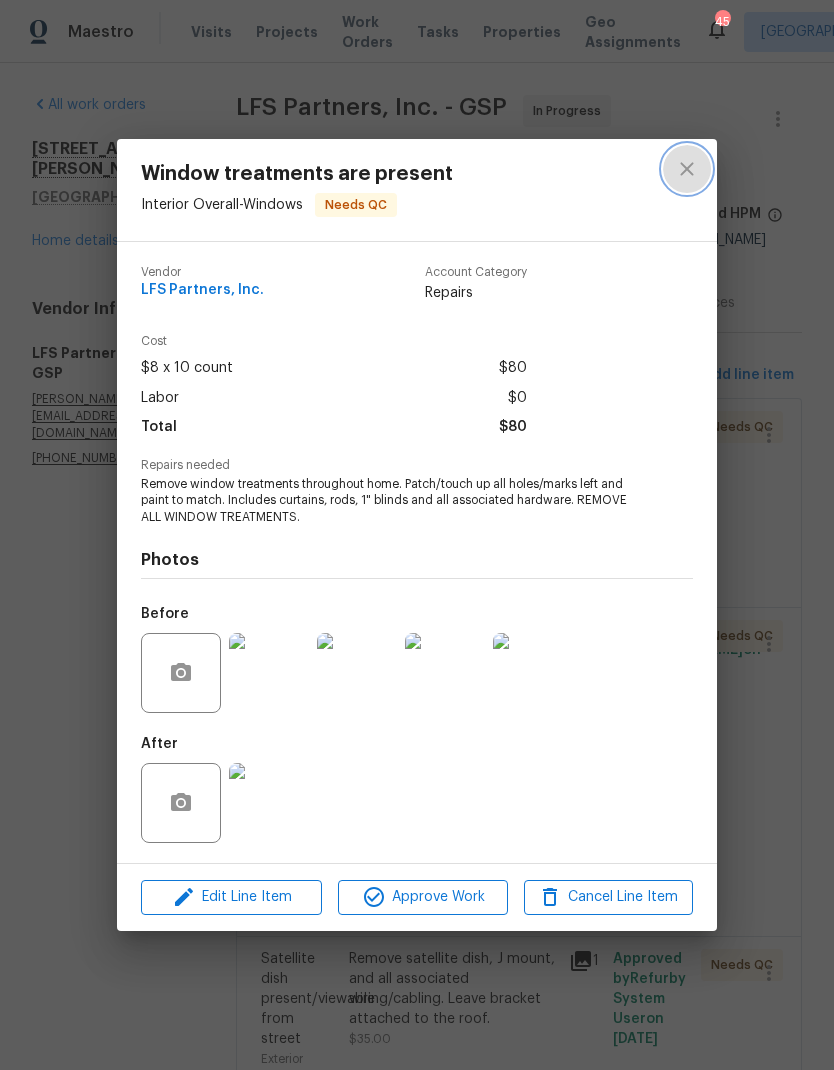click at bounding box center (687, 169) 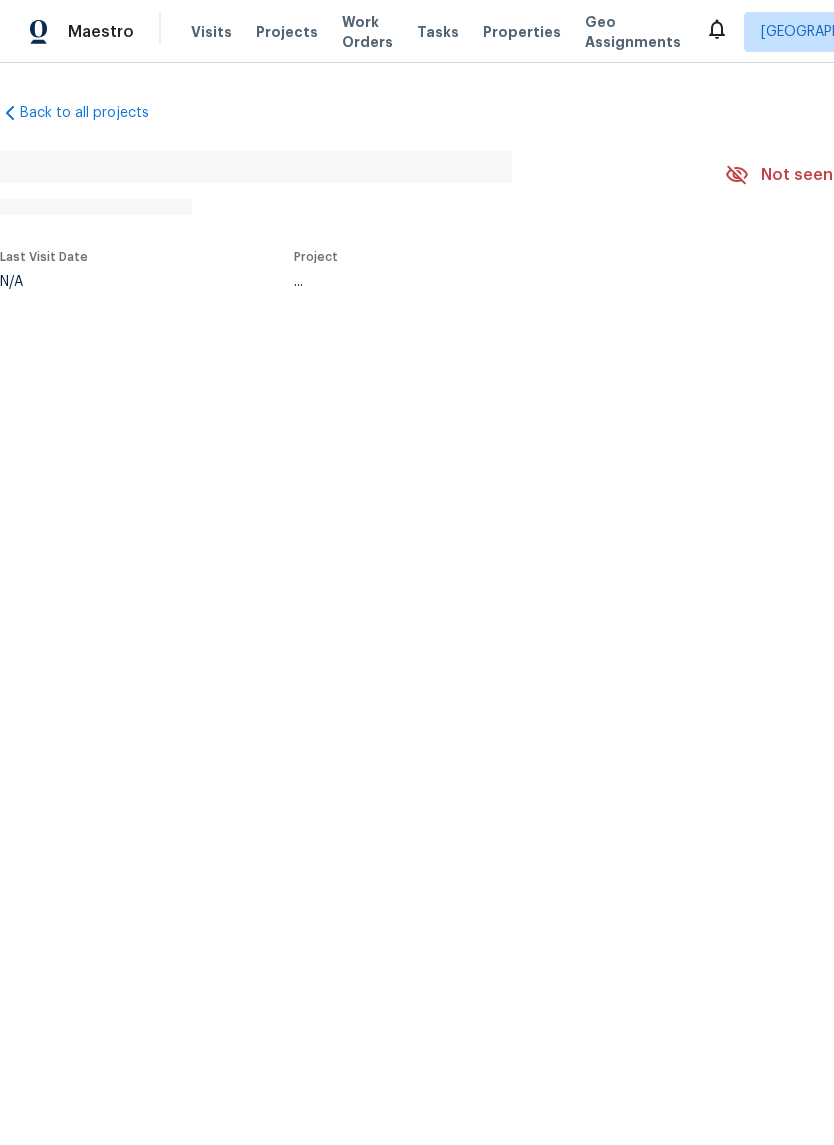 scroll, scrollTop: 0, scrollLeft: 0, axis: both 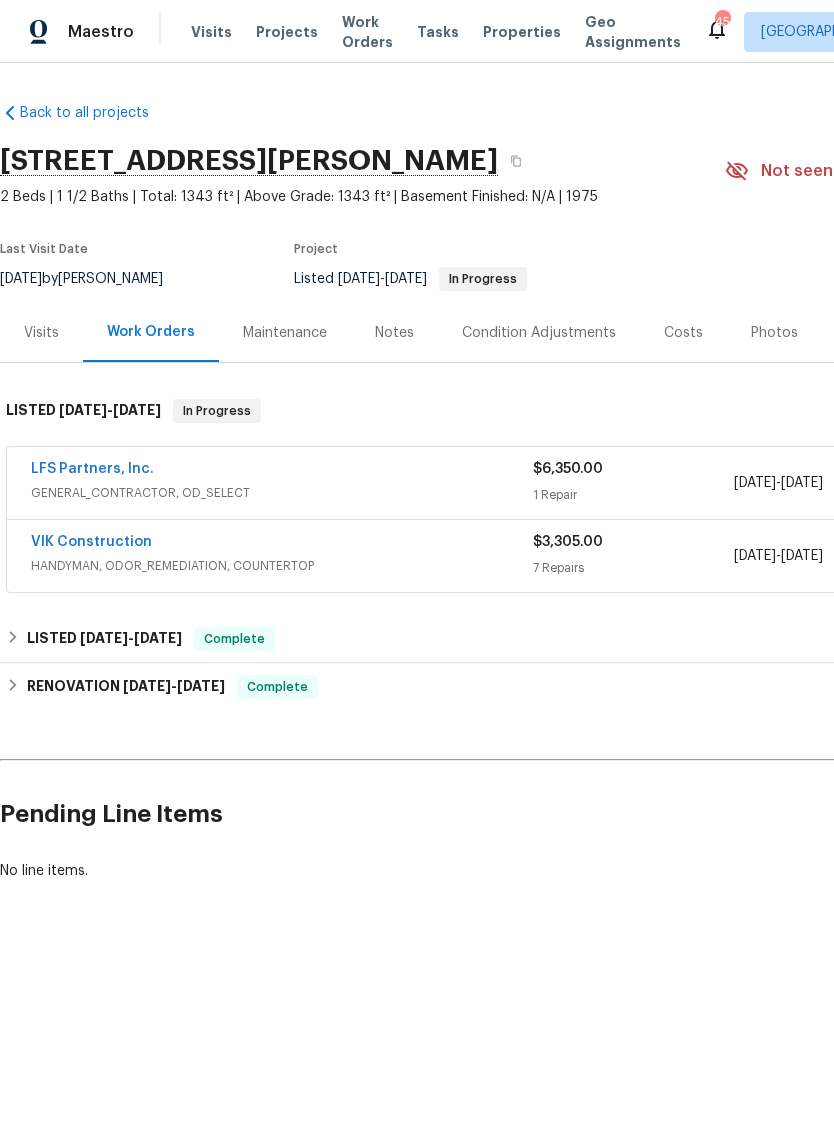 click on "LFS Partners, Inc." at bounding box center (92, 469) 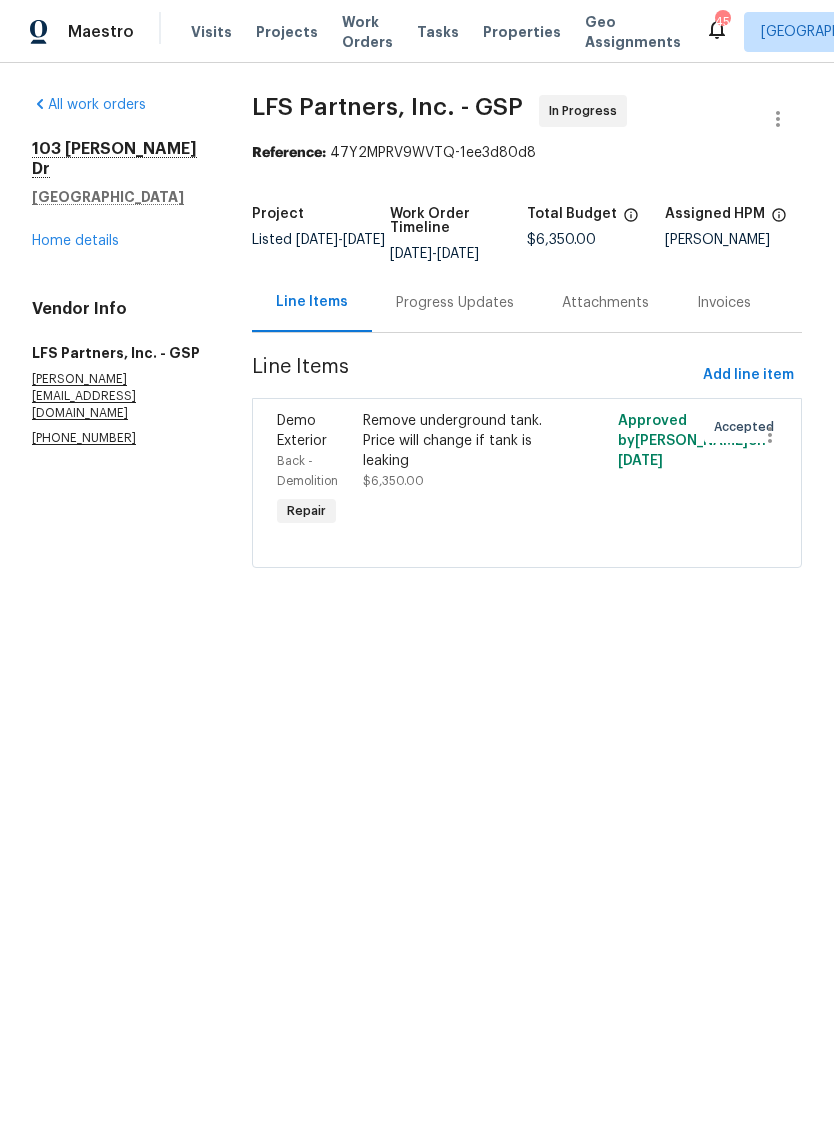click on "Remove underground tank. Price will change if tank is leaking" at bounding box center [463, 441] 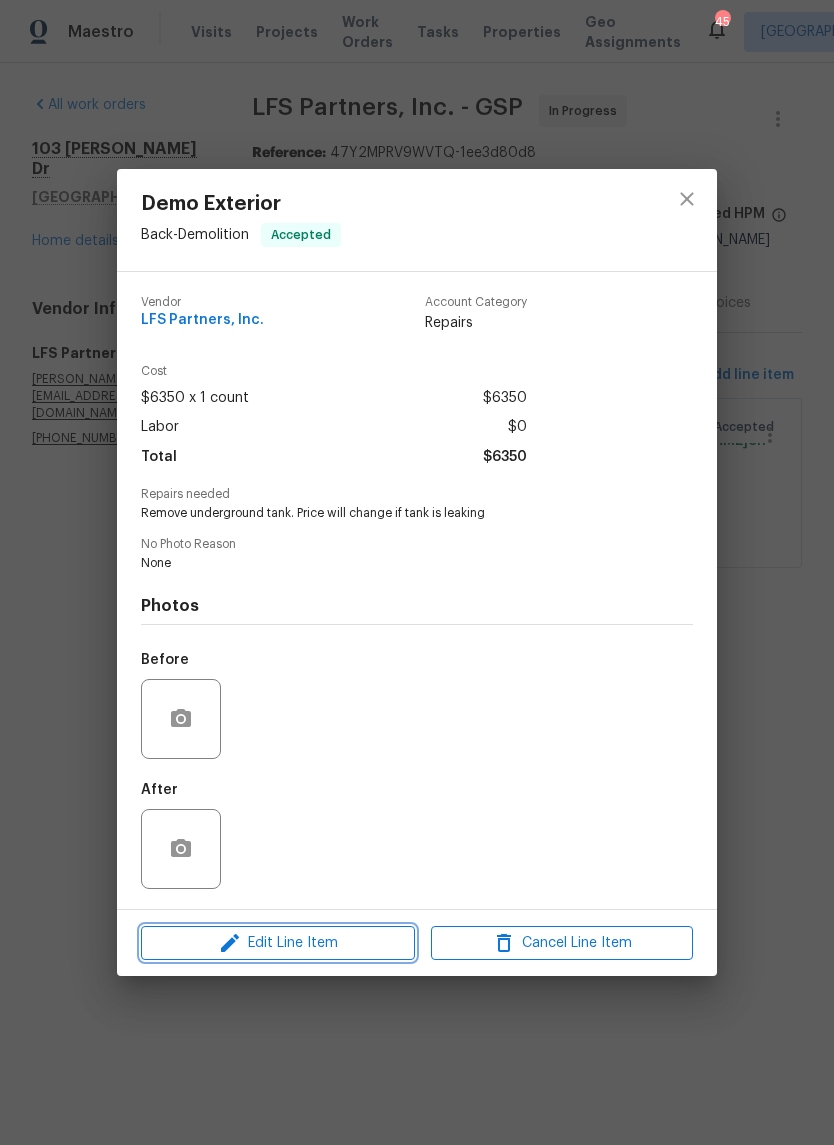 click on "Edit Line Item" at bounding box center [278, 943] 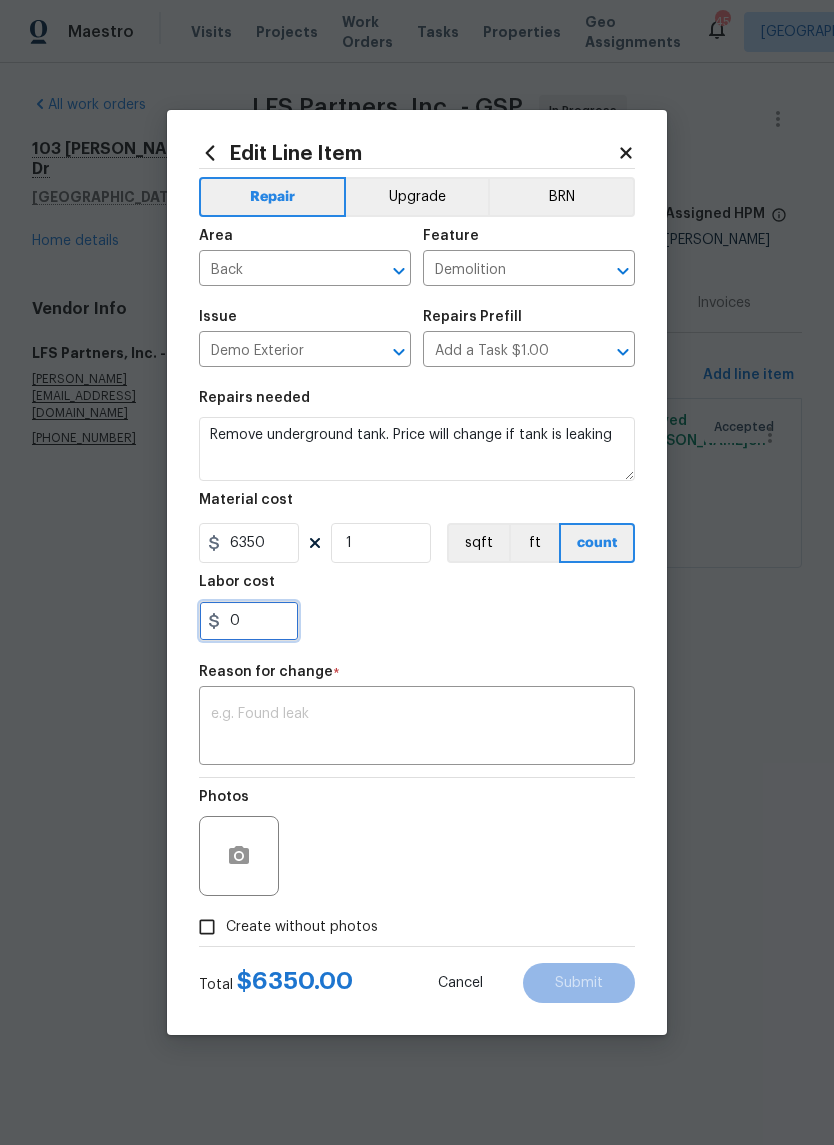 click on "0" at bounding box center (249, 621) 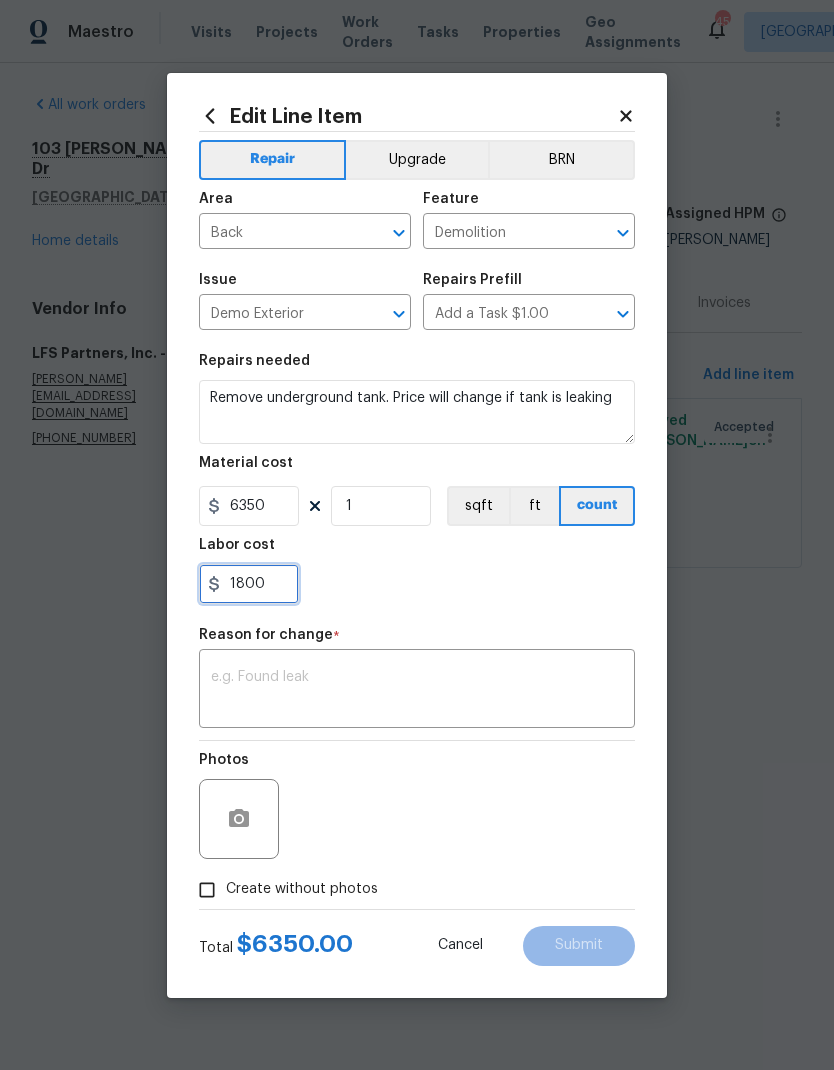 type on "1800" 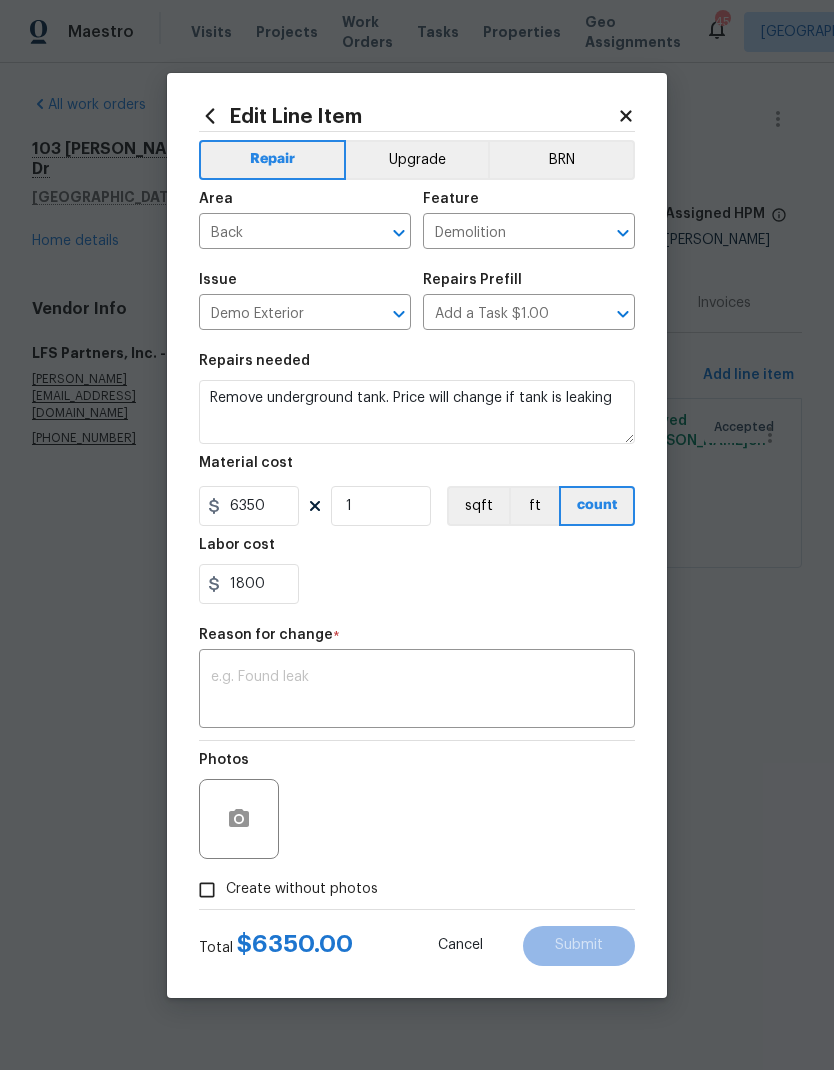 click at bounding box center (417, 691) 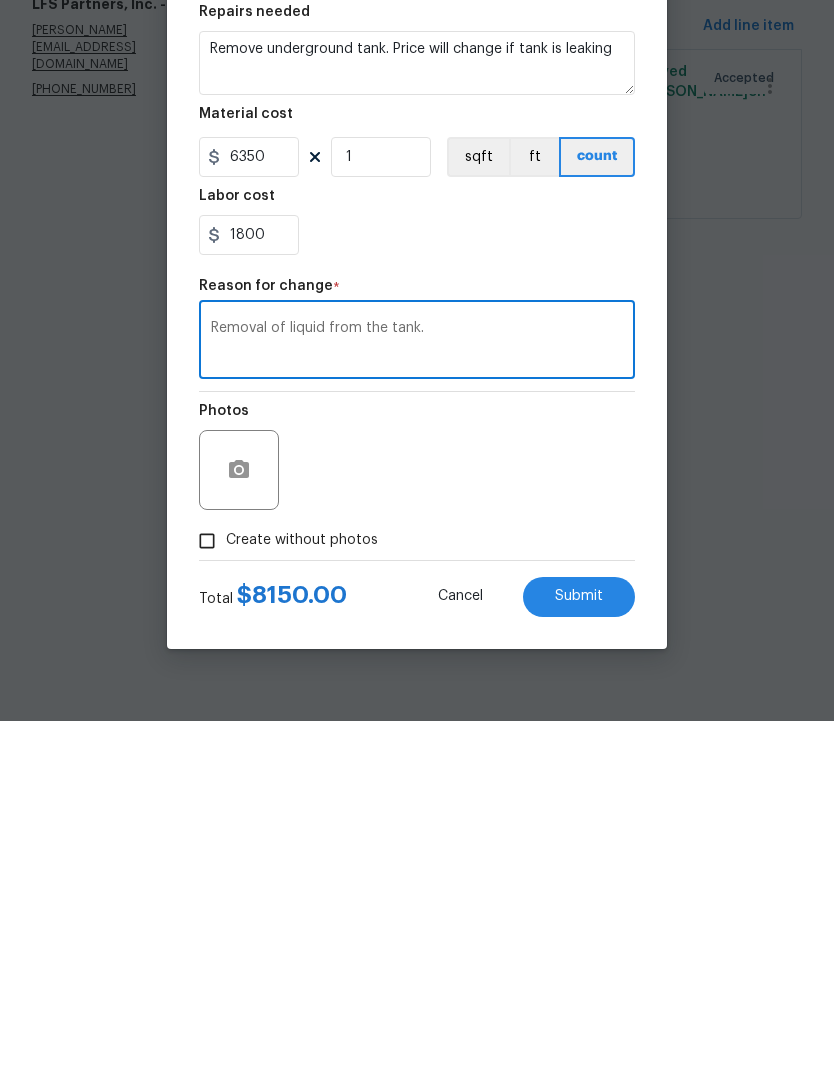 type on "Removal of liquid from the tank." 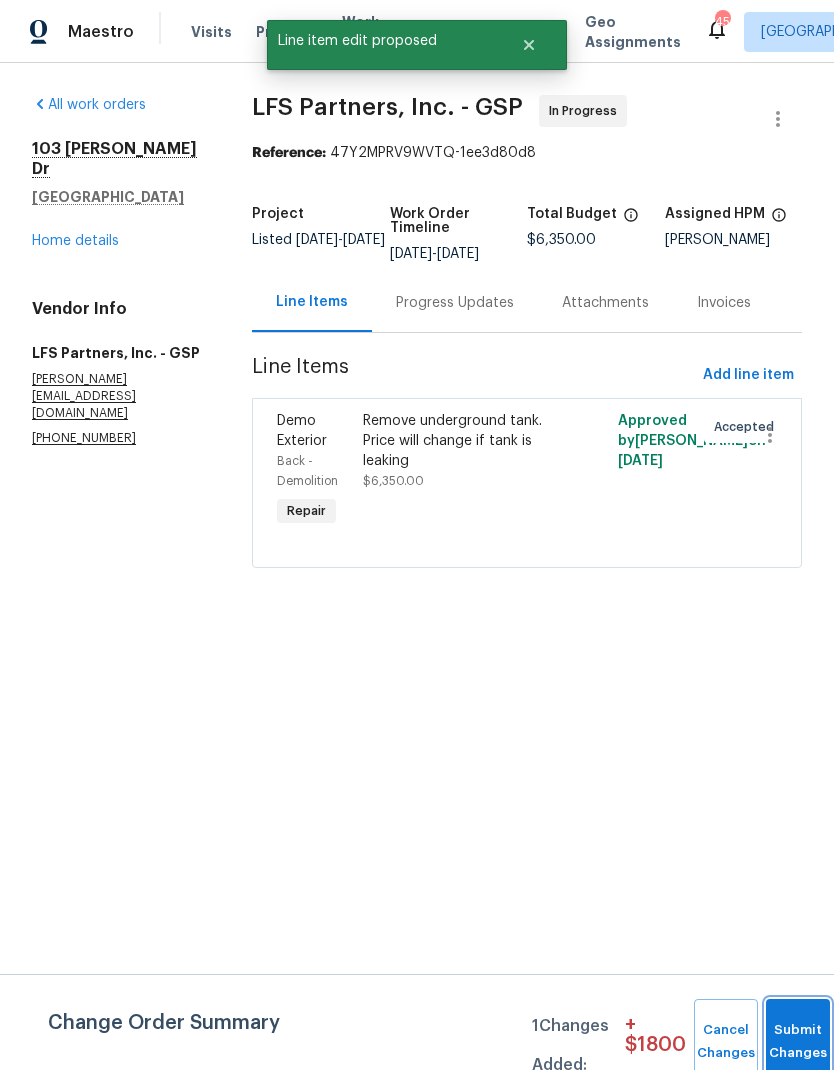 click on "Submit Changes" at bounding box center (798, 1042) 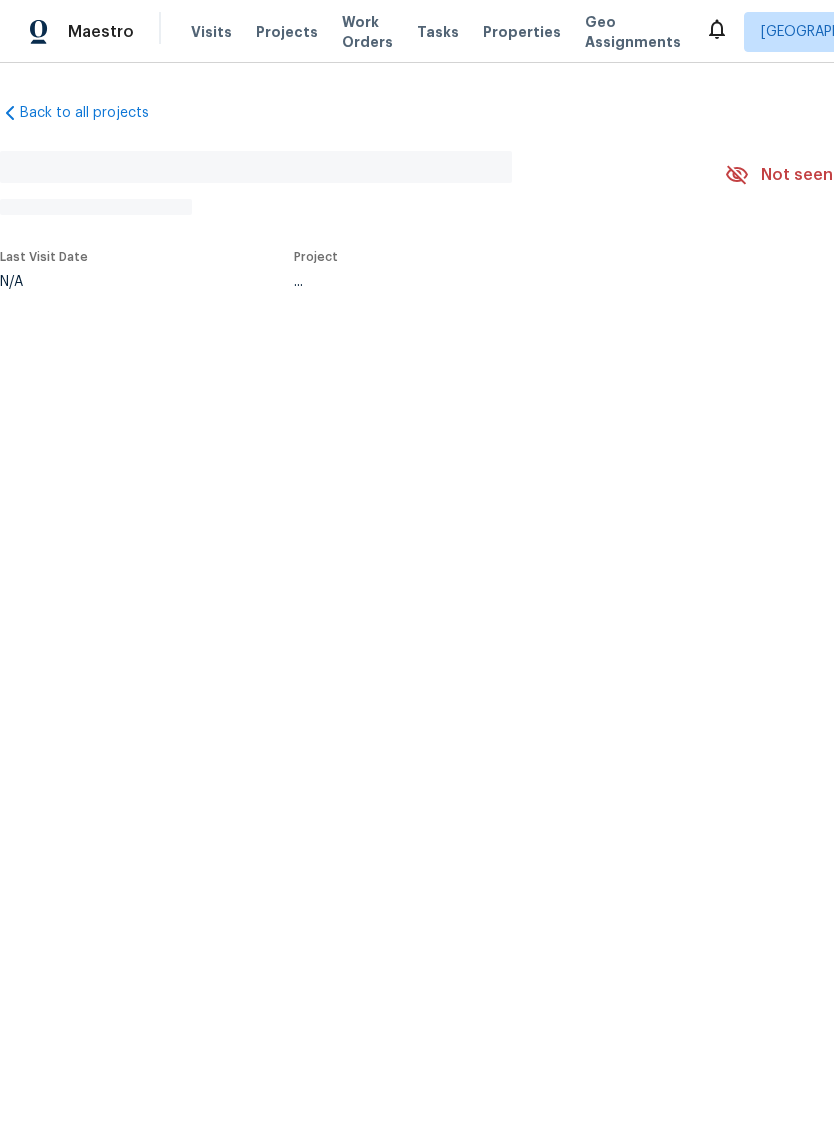scroll, scrollTop: 0, scrollLeft: 0, axis: both 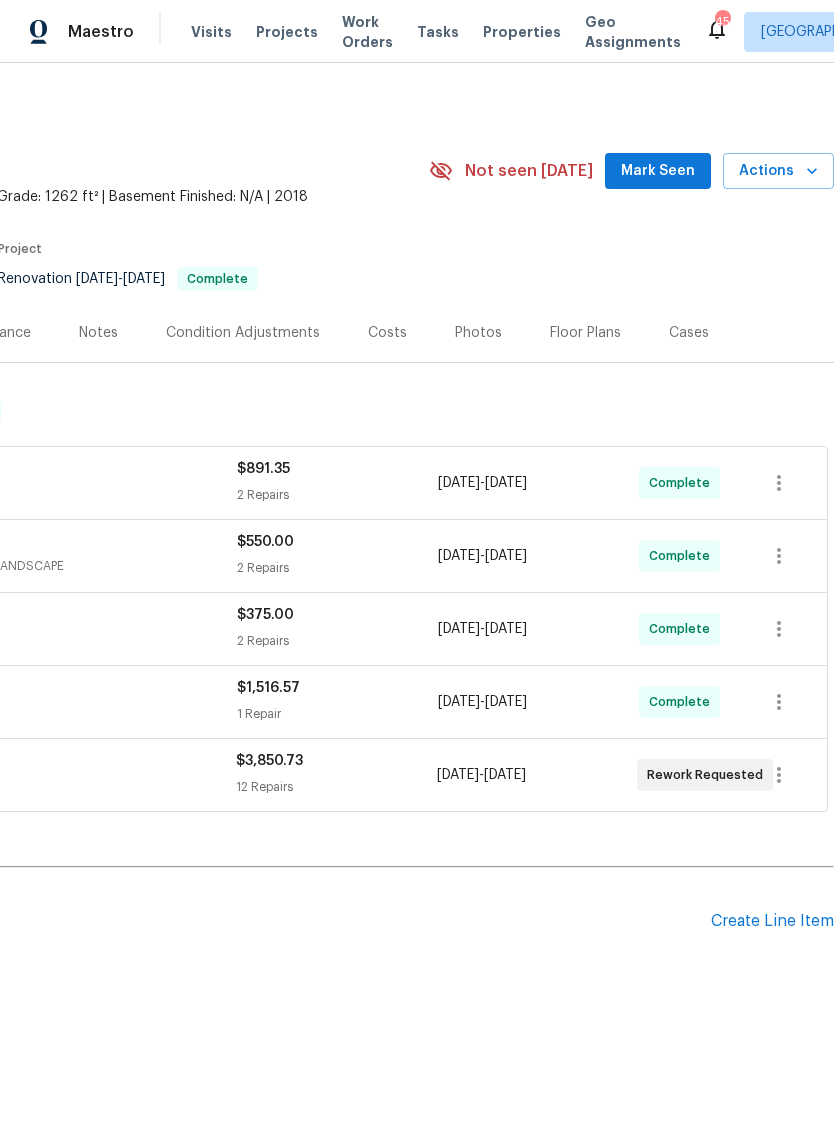 click on "Photos" at bounding box center (478, 333) 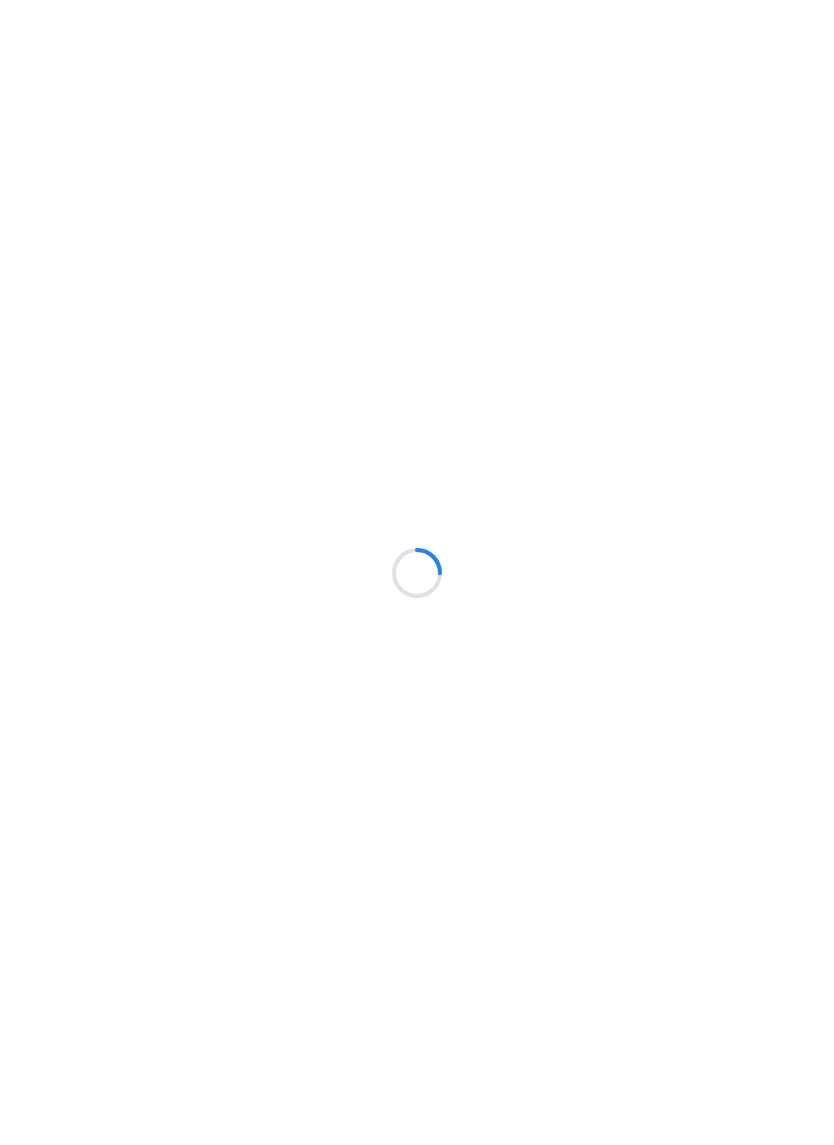 scroll, scrollTop: 0, scrollLeft: 0, axis: both 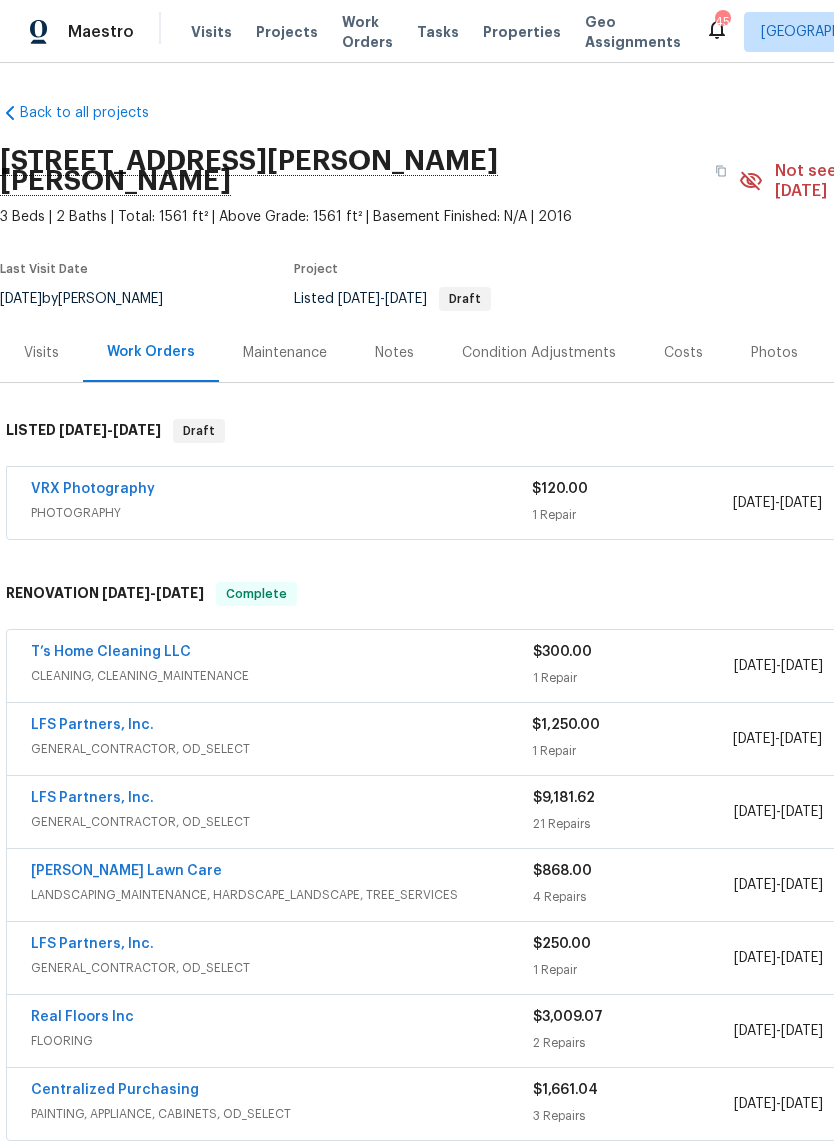click on "Photos" at bounding box center (774, 353) 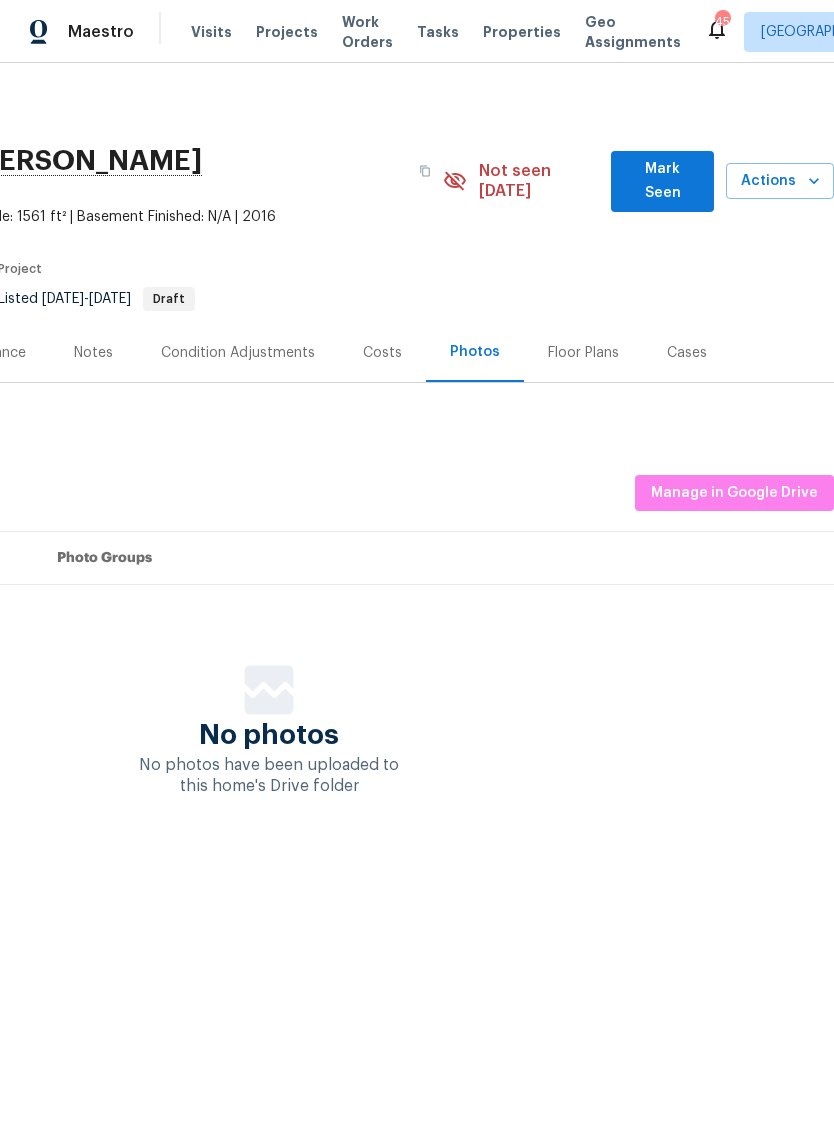 scroll, scrollTop: 0, scrollLeft: 296, axis: horizontal 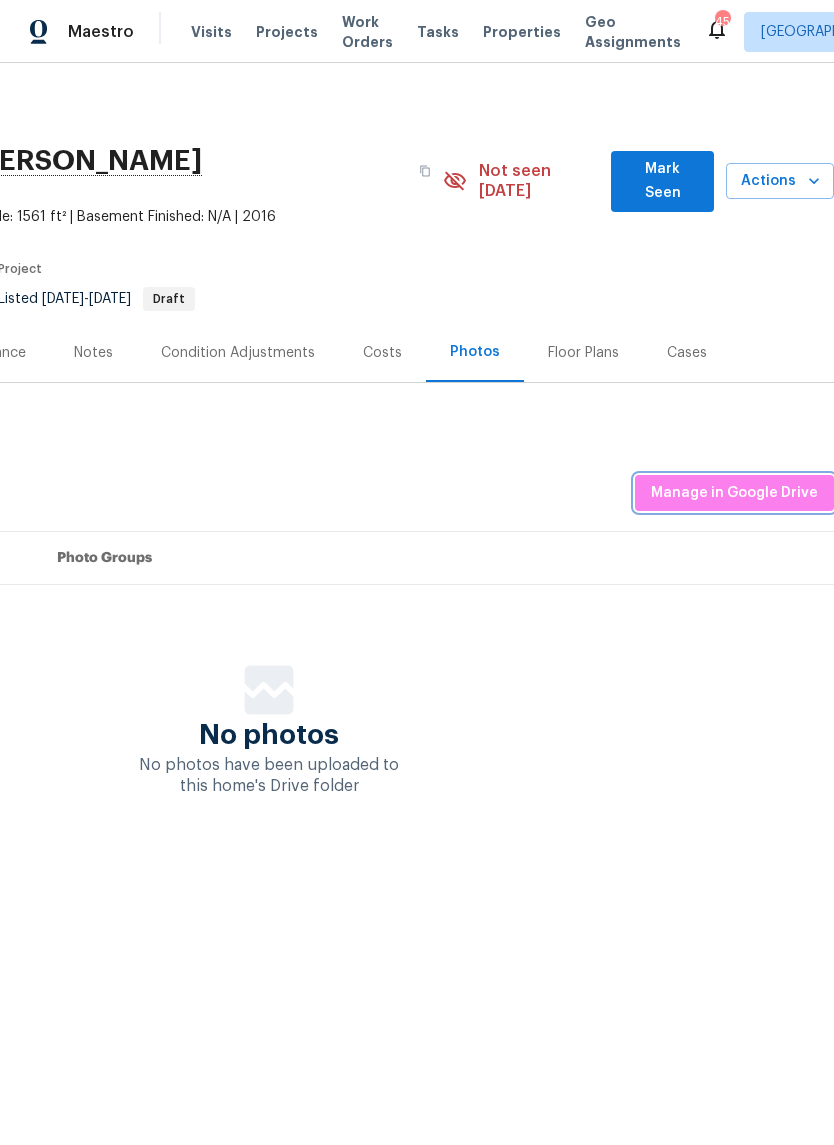 click on "Manage in Google Drive" at bounding box center [734, 493] 